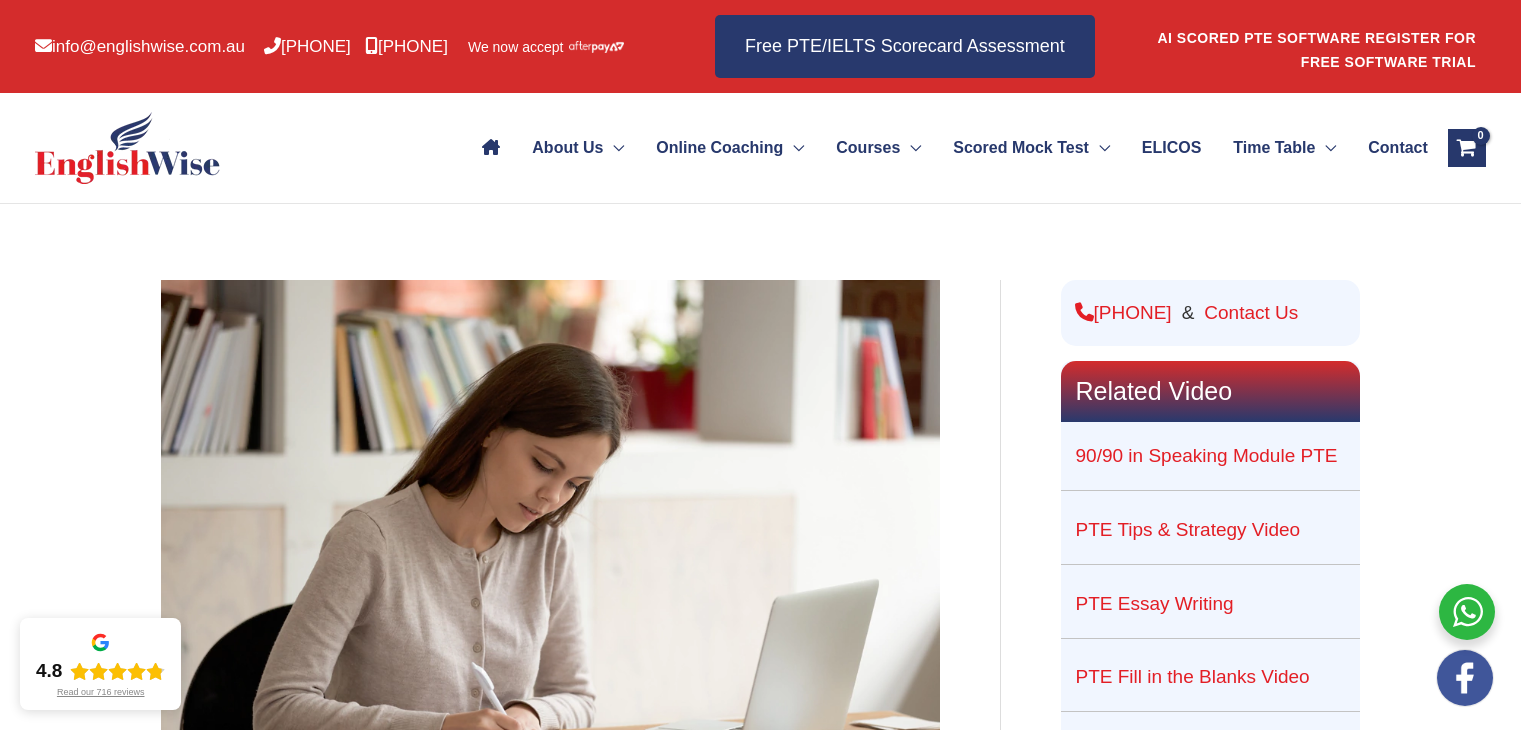 scroll, scrollTop: 0, scrollLeft: 0, axis: both 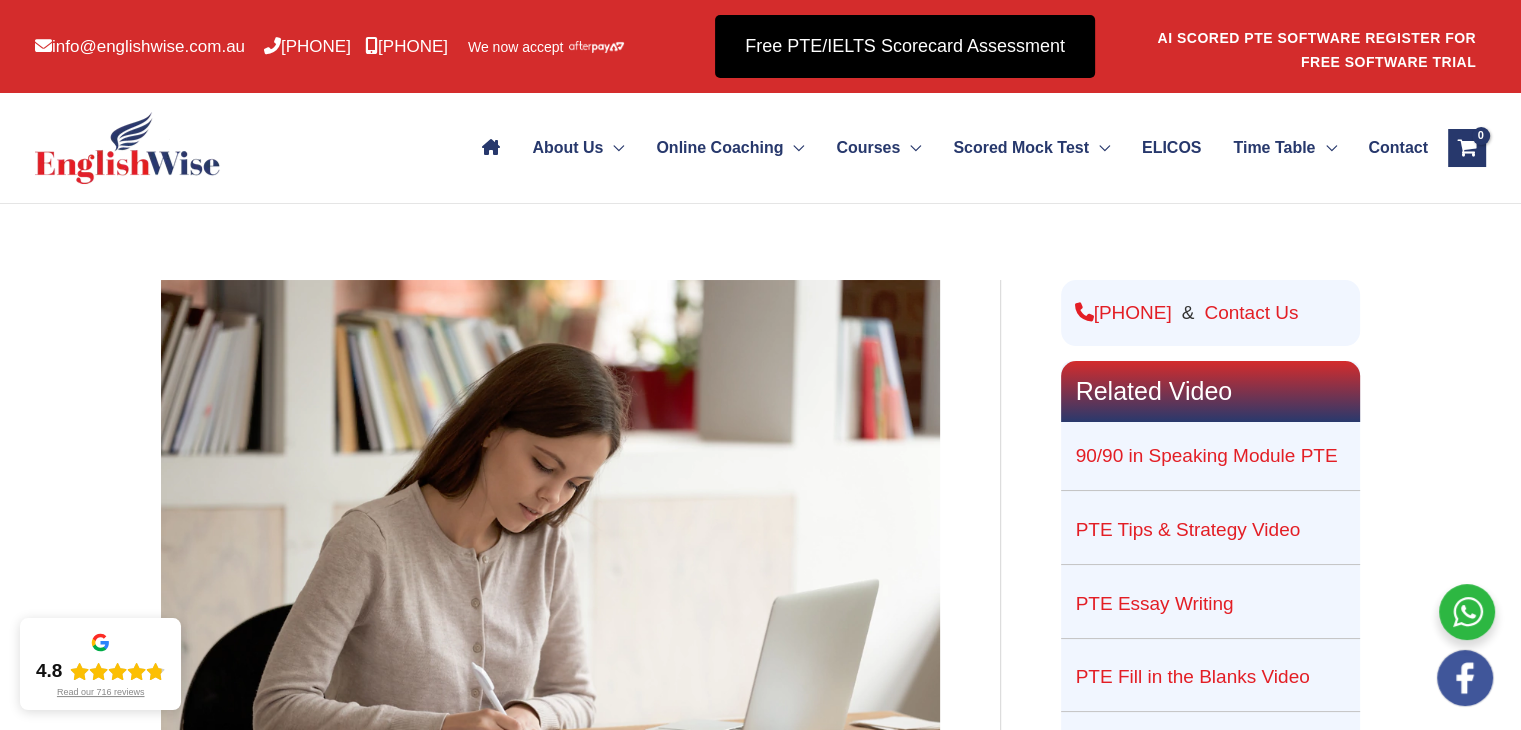 click on "Free PTE/IELTS Scorecard Assessment" at bounding box center (905, 46) 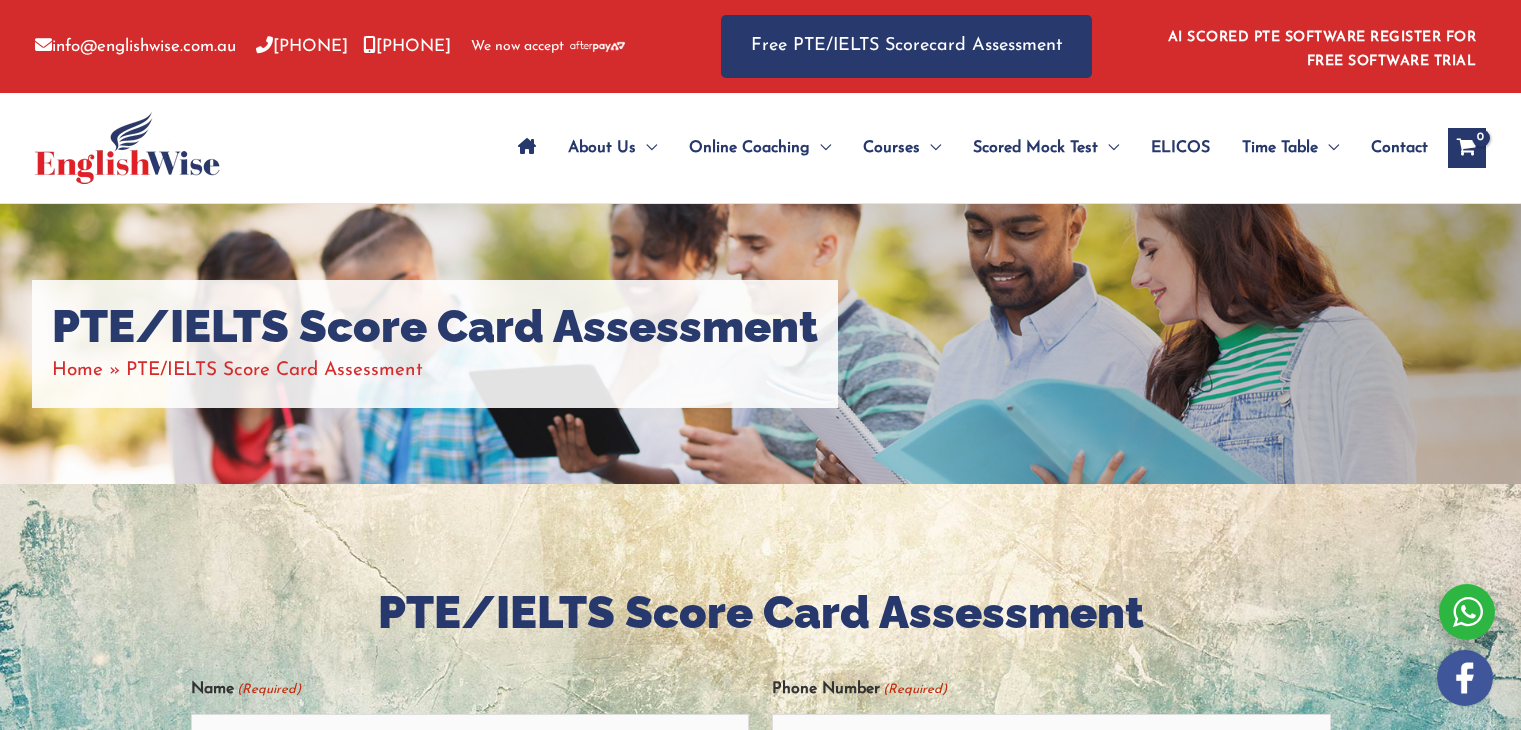 scroll, scrollTop: 300, scrollLeft: 0, axis: vertical 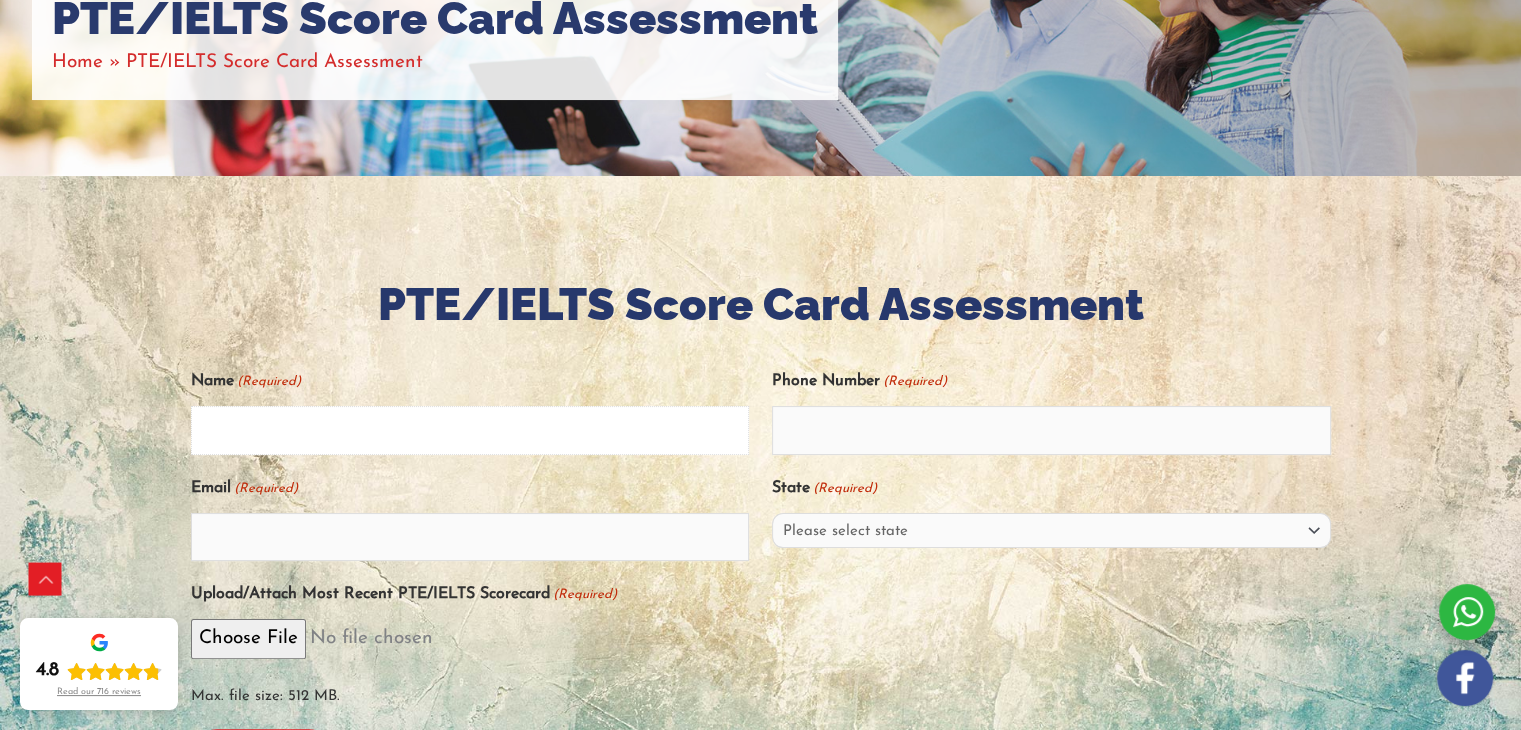 click on "Name (Required)" at bounding box center (470, 430) 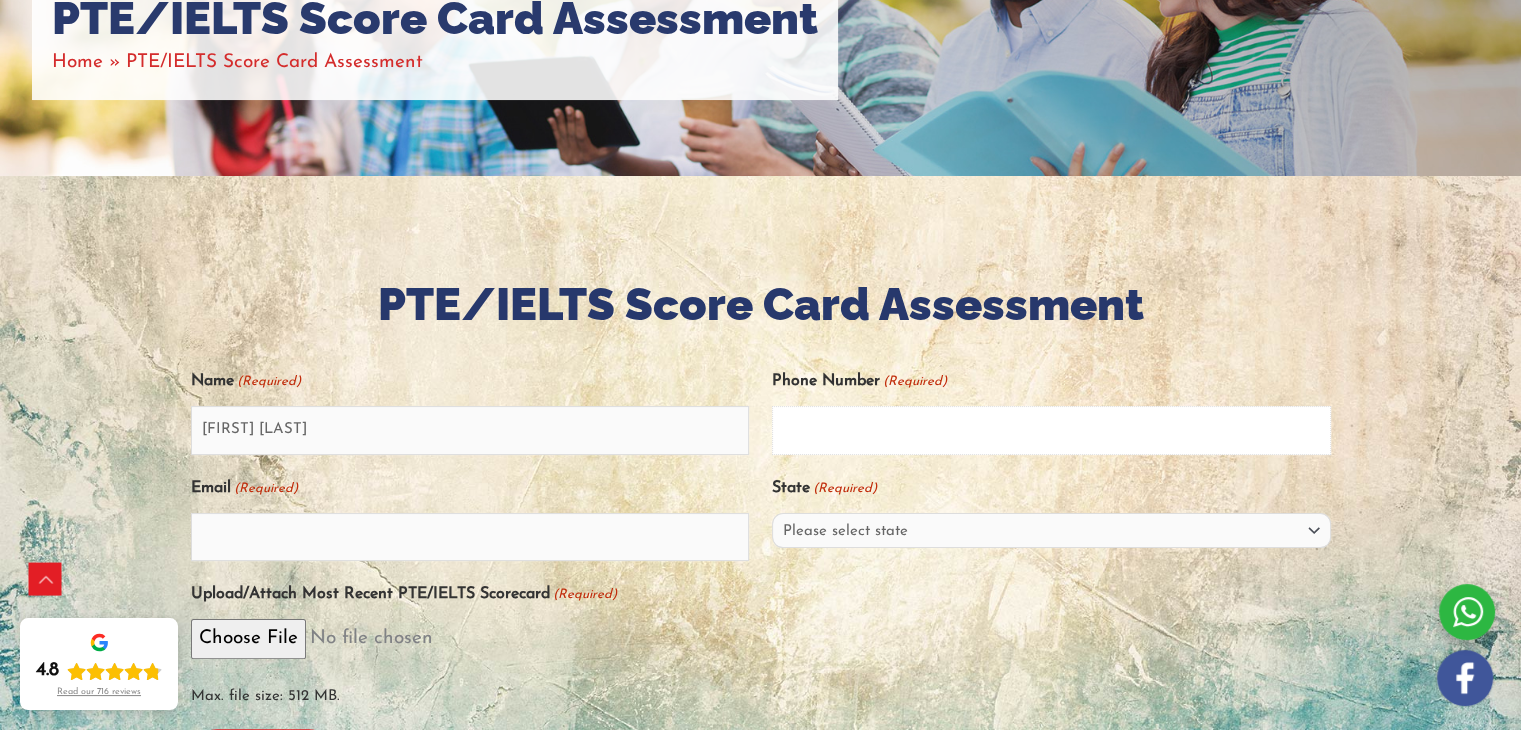 type on "0478951016" 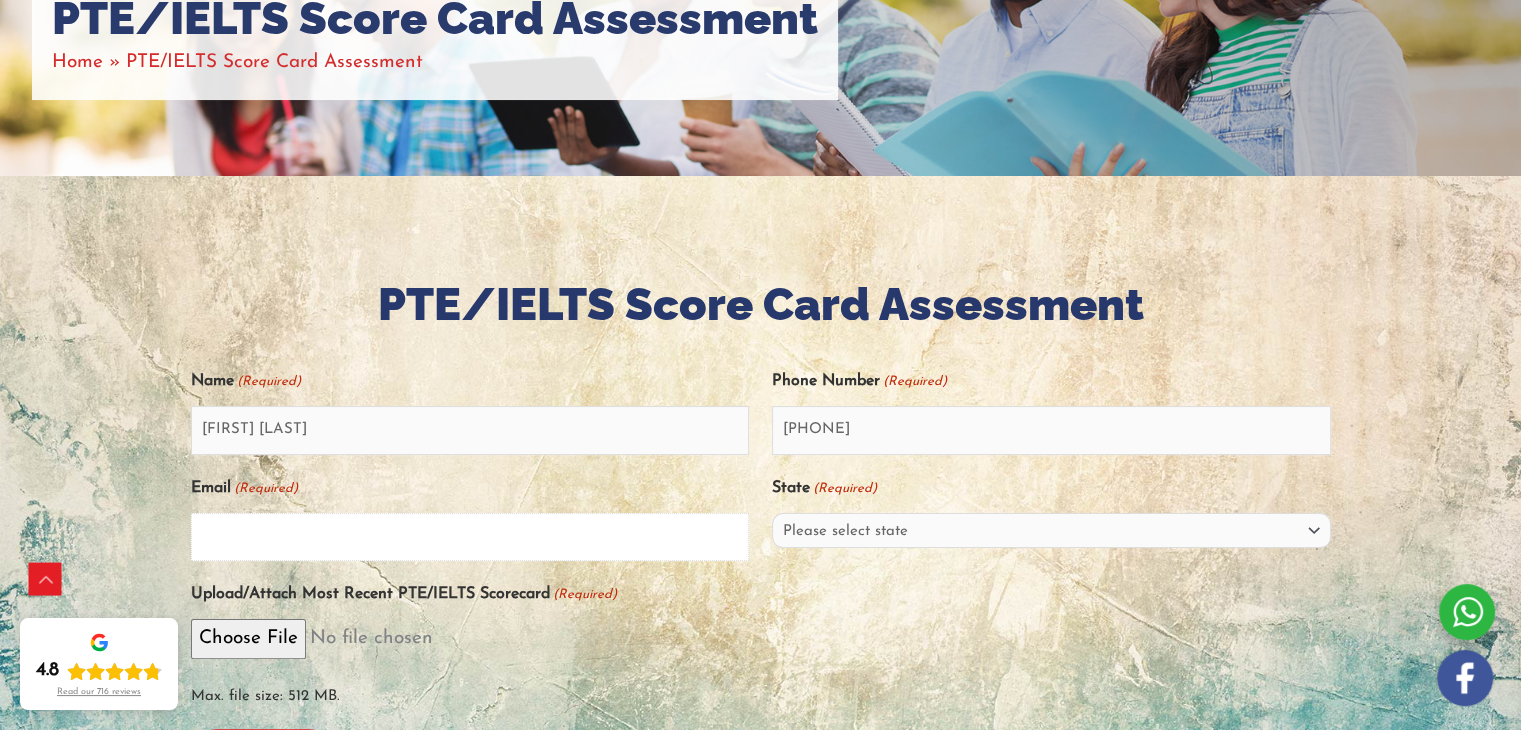 type on "aishwaryakarki900@gmail.com" 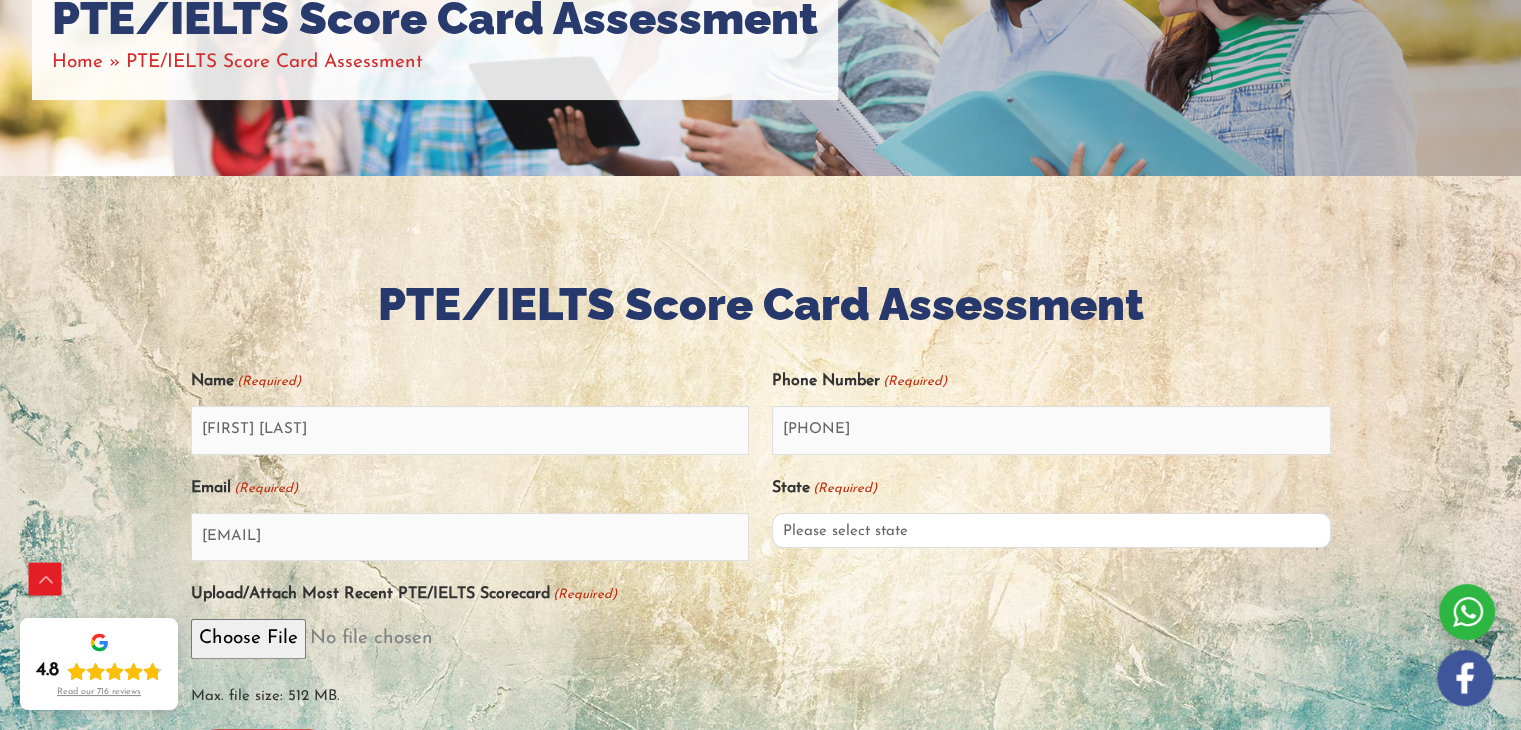 select on "New South Wales (NSW)" 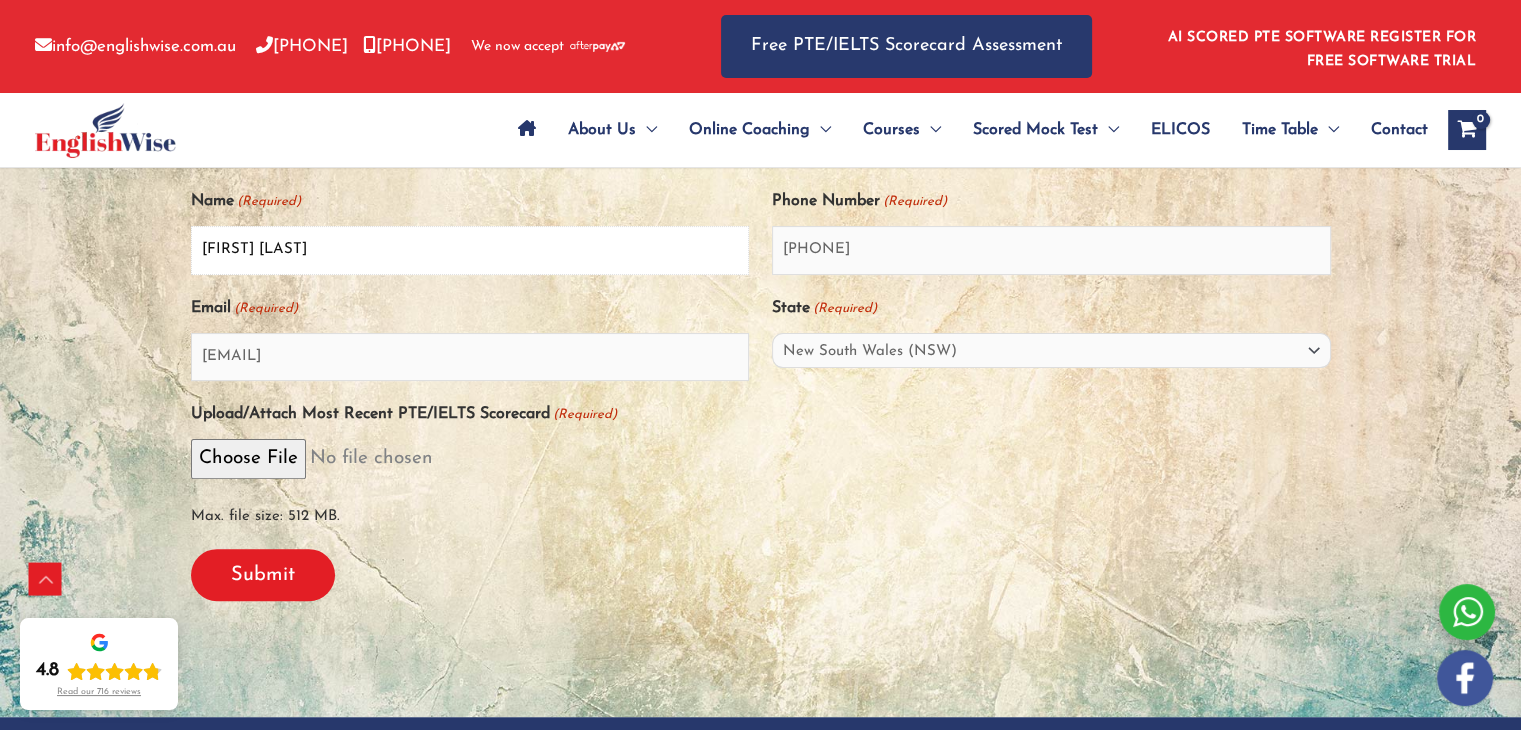 scroll, scrollTop: 491, scrollLeft: 0, axis: vertical 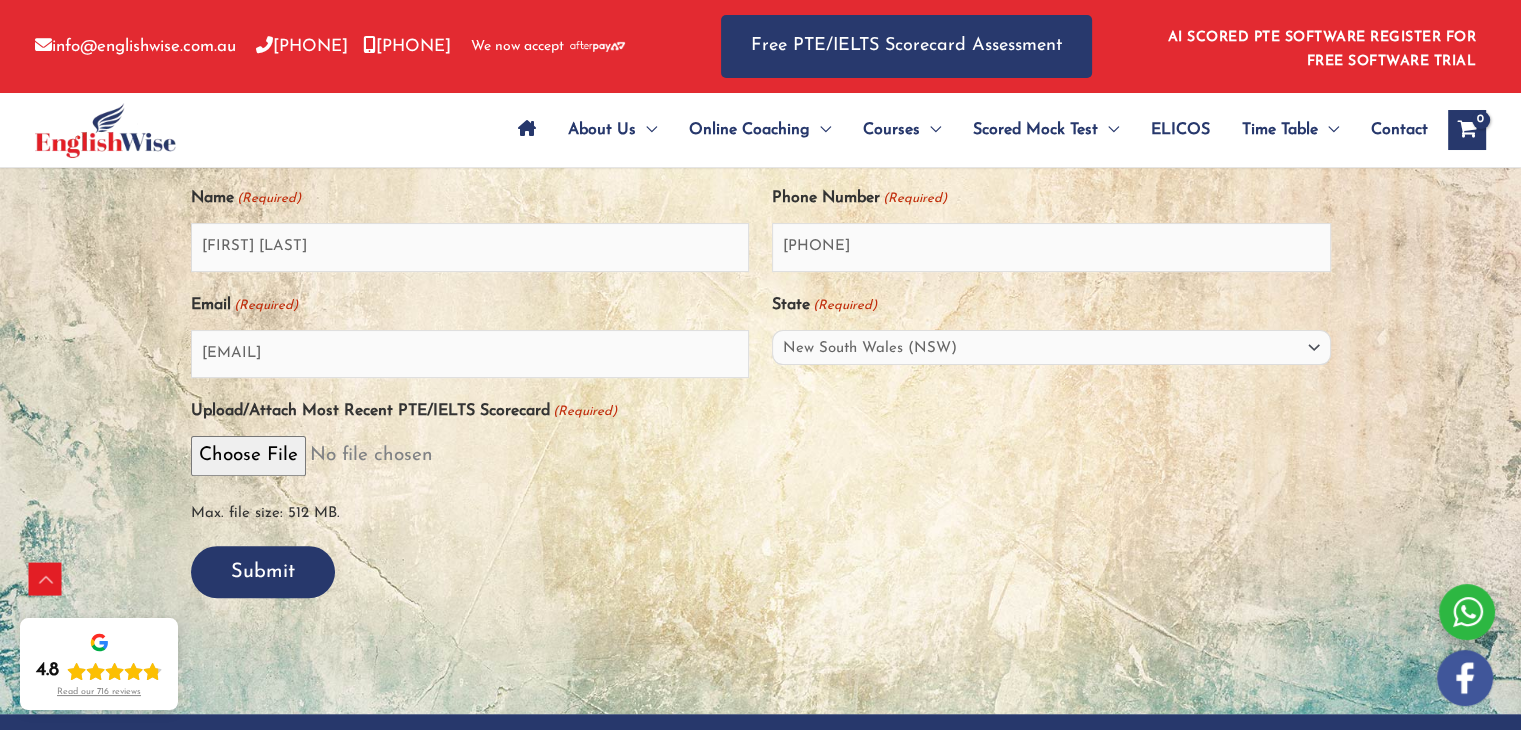 click on "Submit" at bounding box center [263, 572] 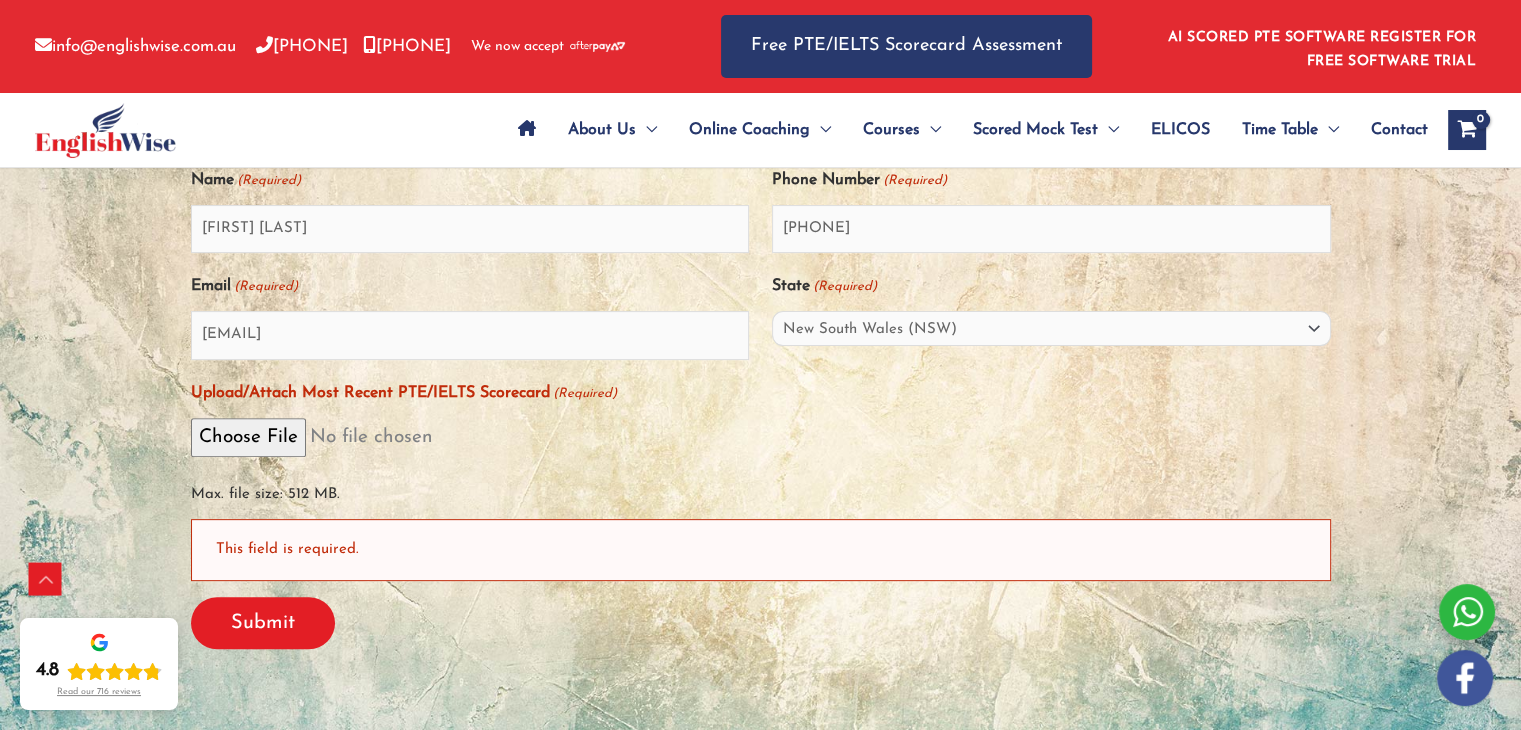 scroll, scrollTop: 580, scrollLeft: 0, axis: vertical 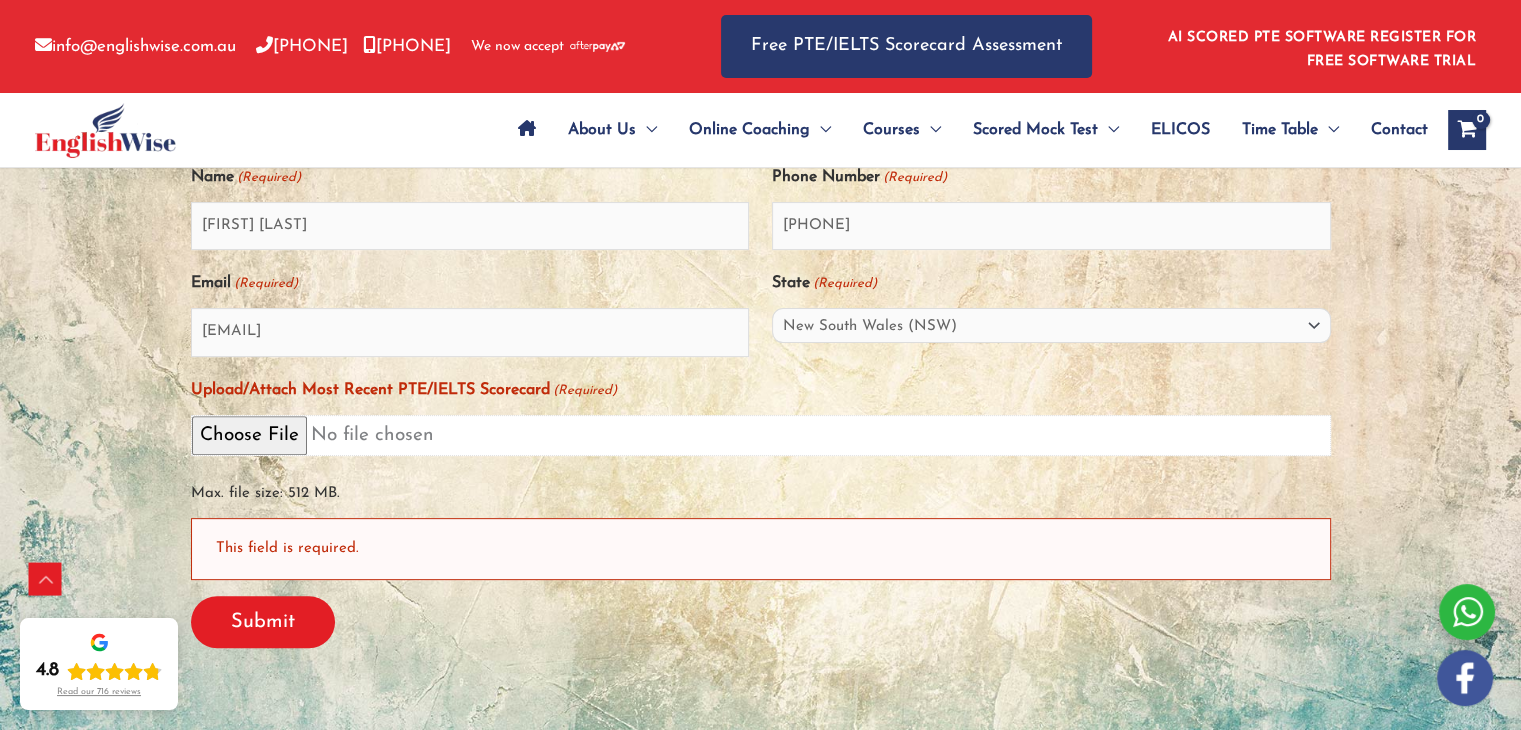 click on "Upload/Attach Most Recent PTE/IELTS Scorecard (Required)" at bounding box center [761, 435] 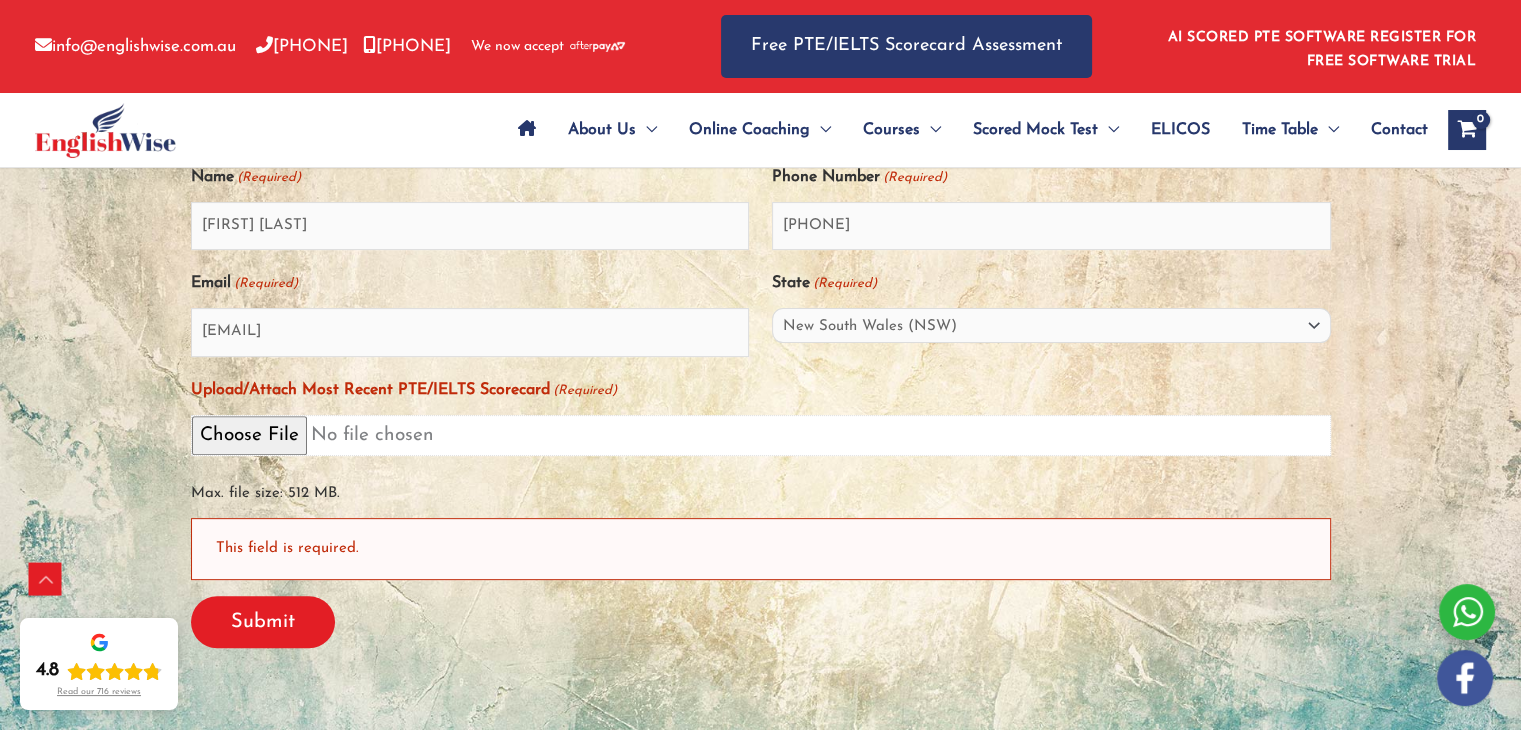 type on "C:\fakepath\Aishwarya Singh_Karki_469783820.pdf" 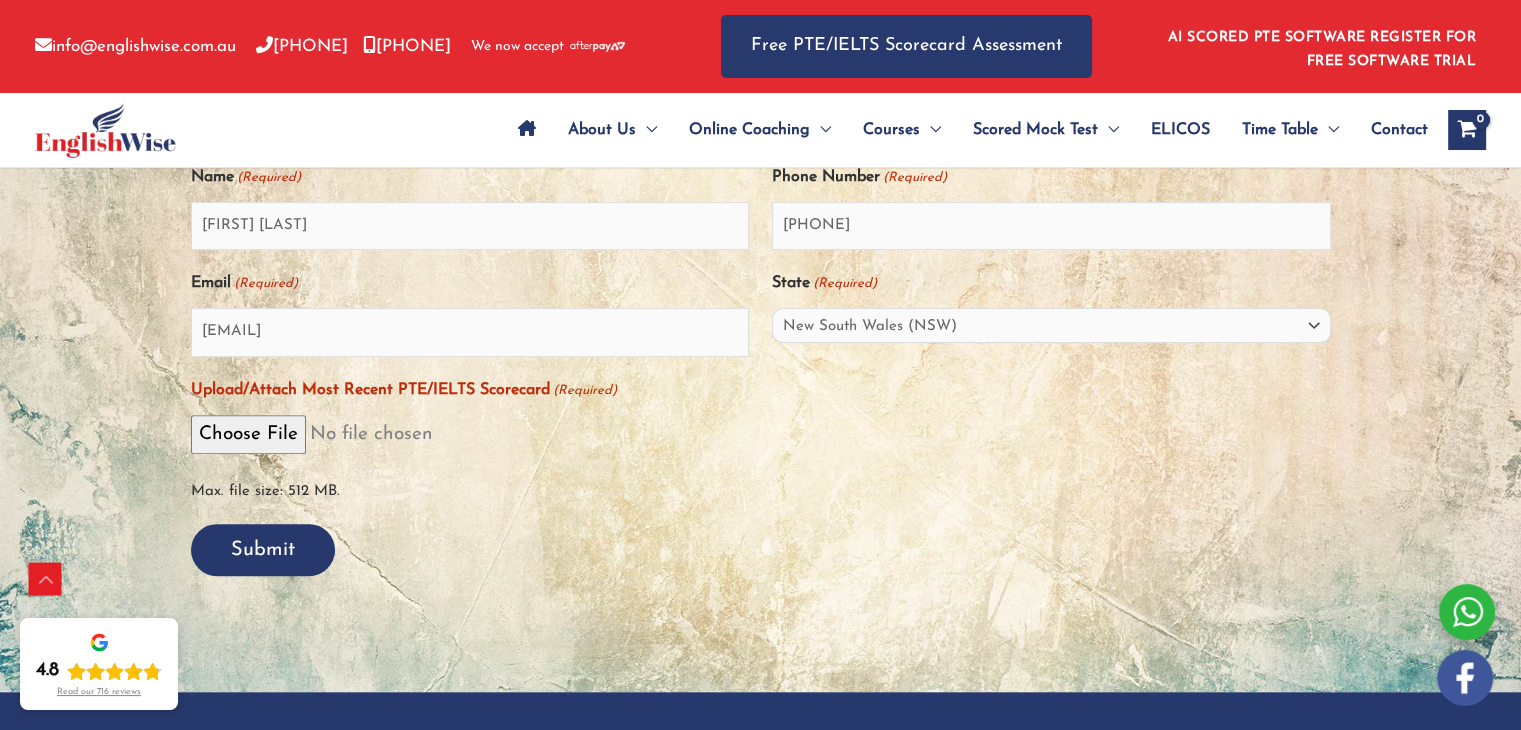 click on "Submit" at bounding box center [263, 550] 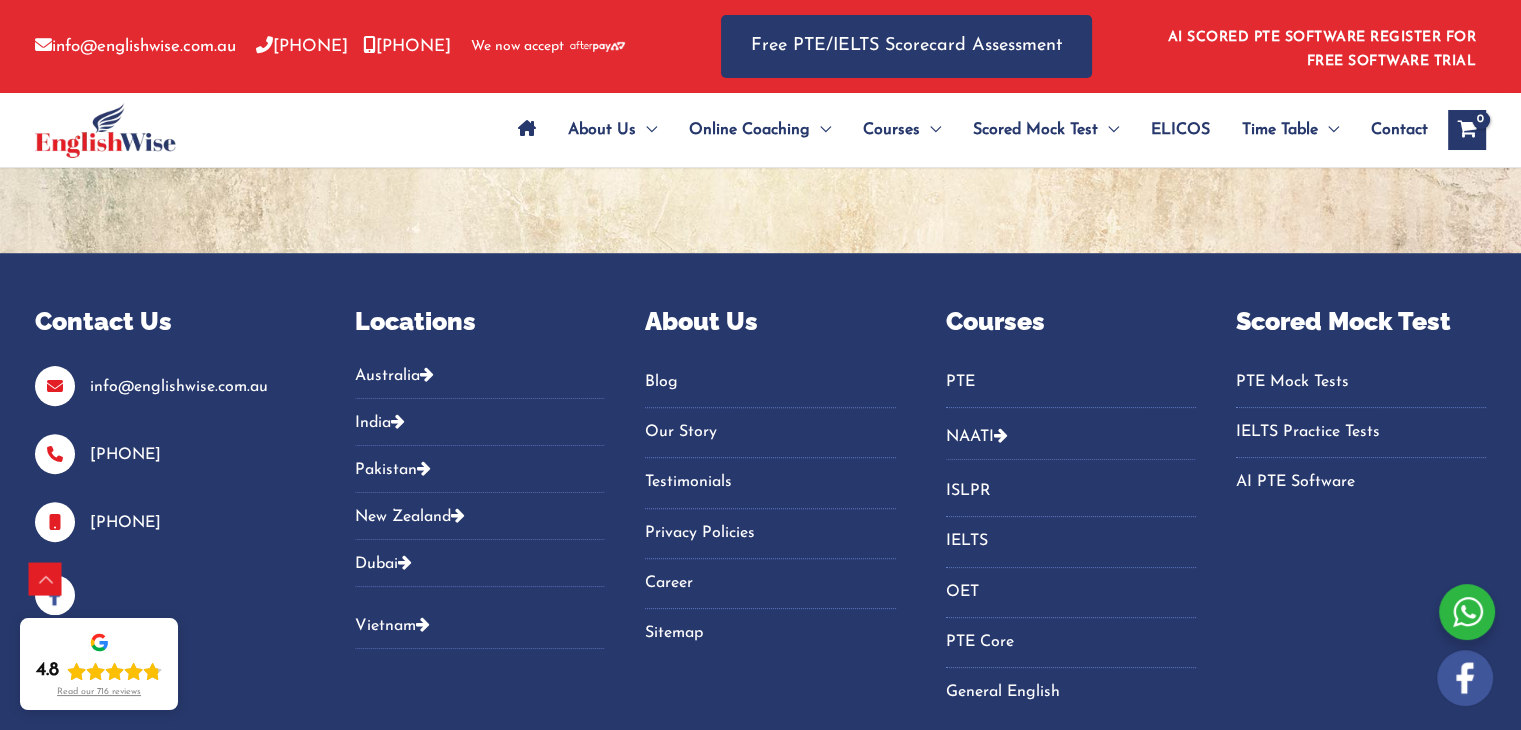 scroll, scrollTop: 600, scrollLeft: 0, axis: vertical 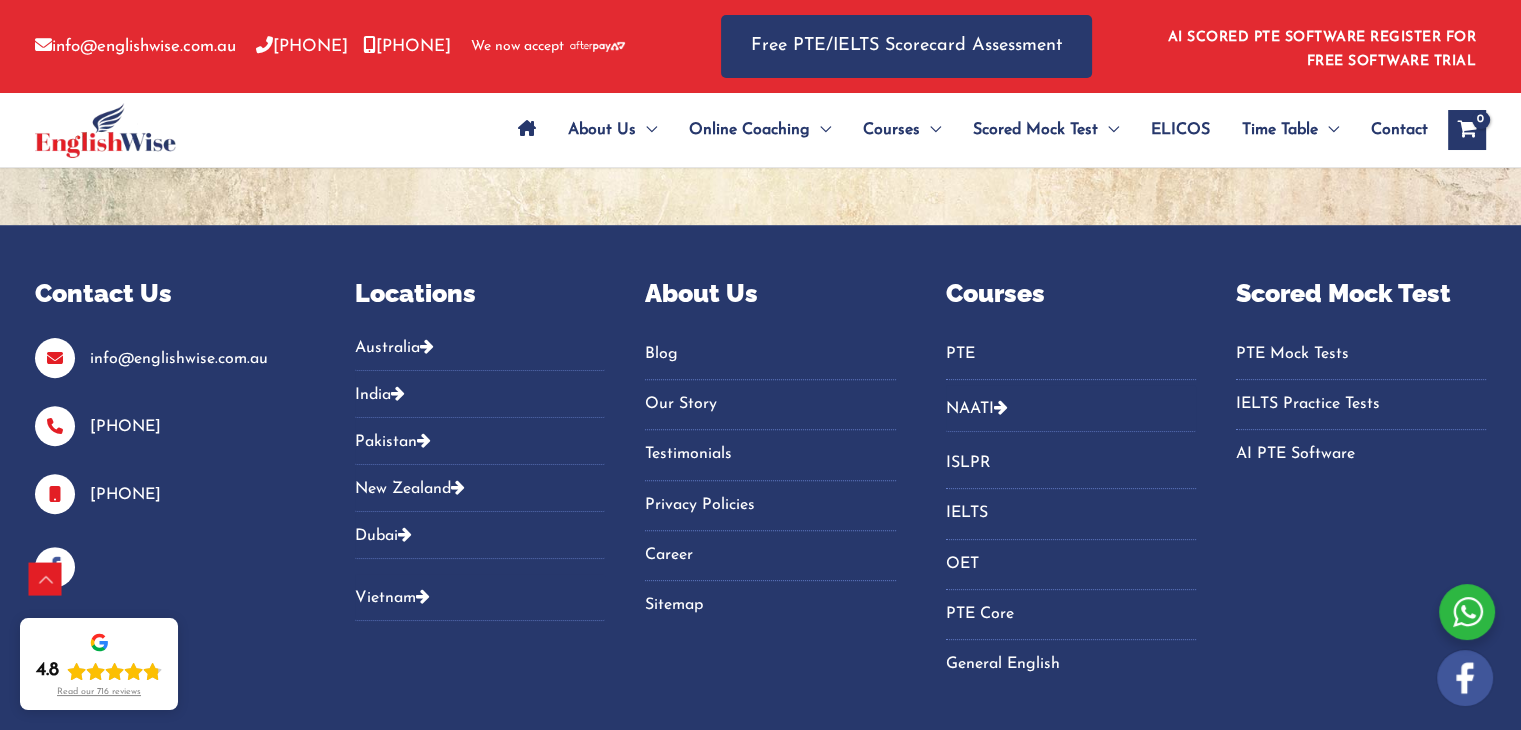 click on "Australia" at bounding box center (480, 354) 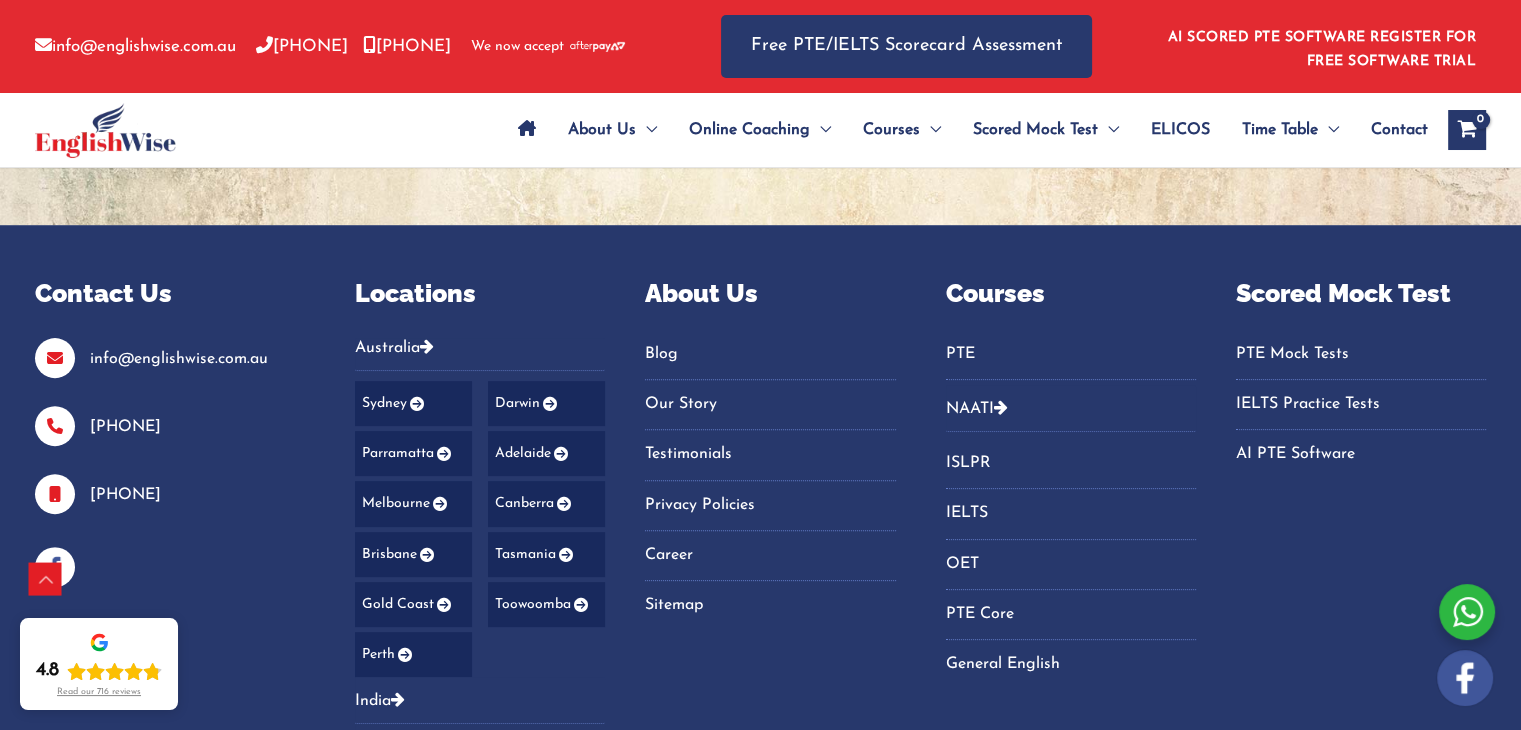 click on "Sydney" at bounding box center (413, 403) 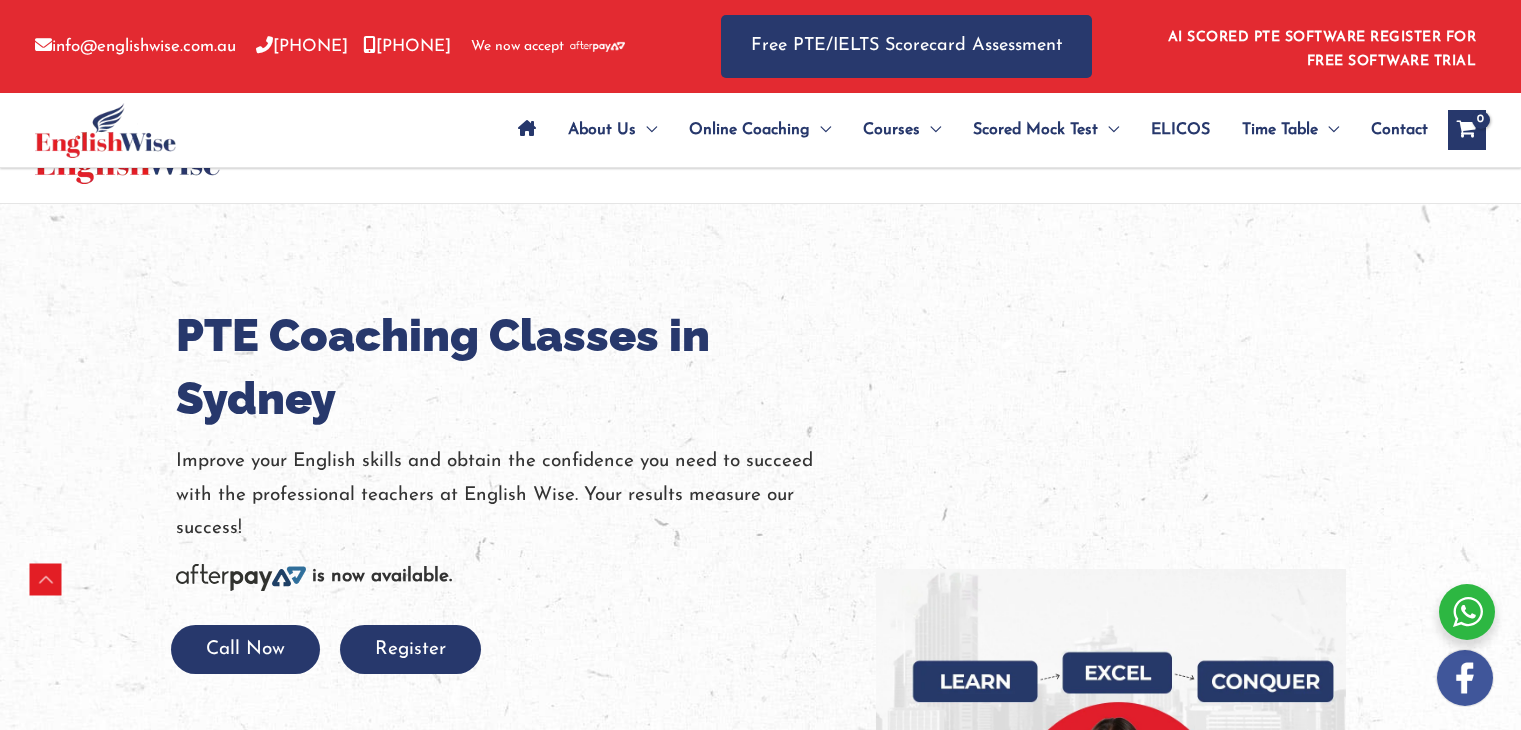 scroll, scrollTop: 0, scrollLeft: 0, axis: both 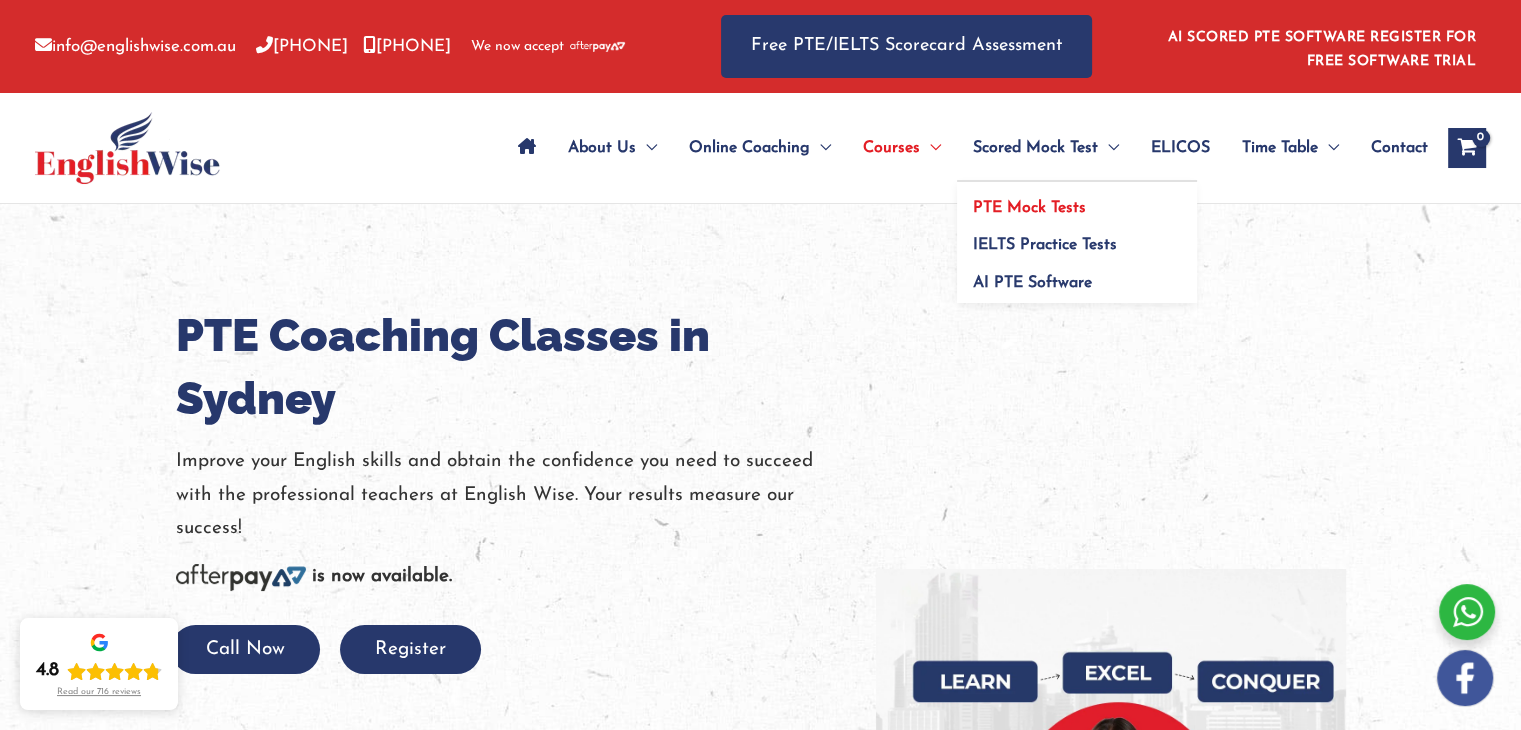click on "PTE Mock Tests" at bounding box center (1029, 208) 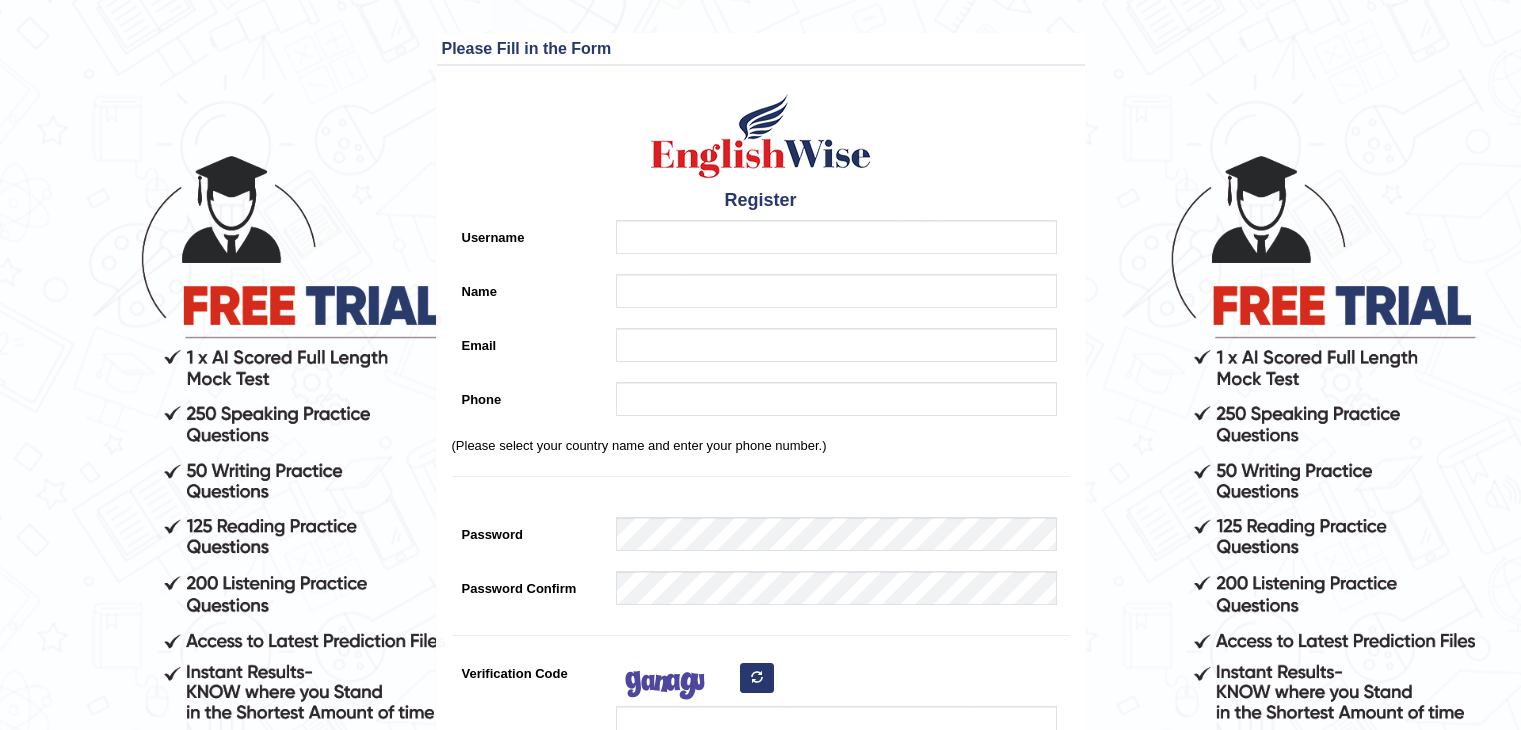 scroll, scrollTop: 0, scrollLeft: 0, axis: both 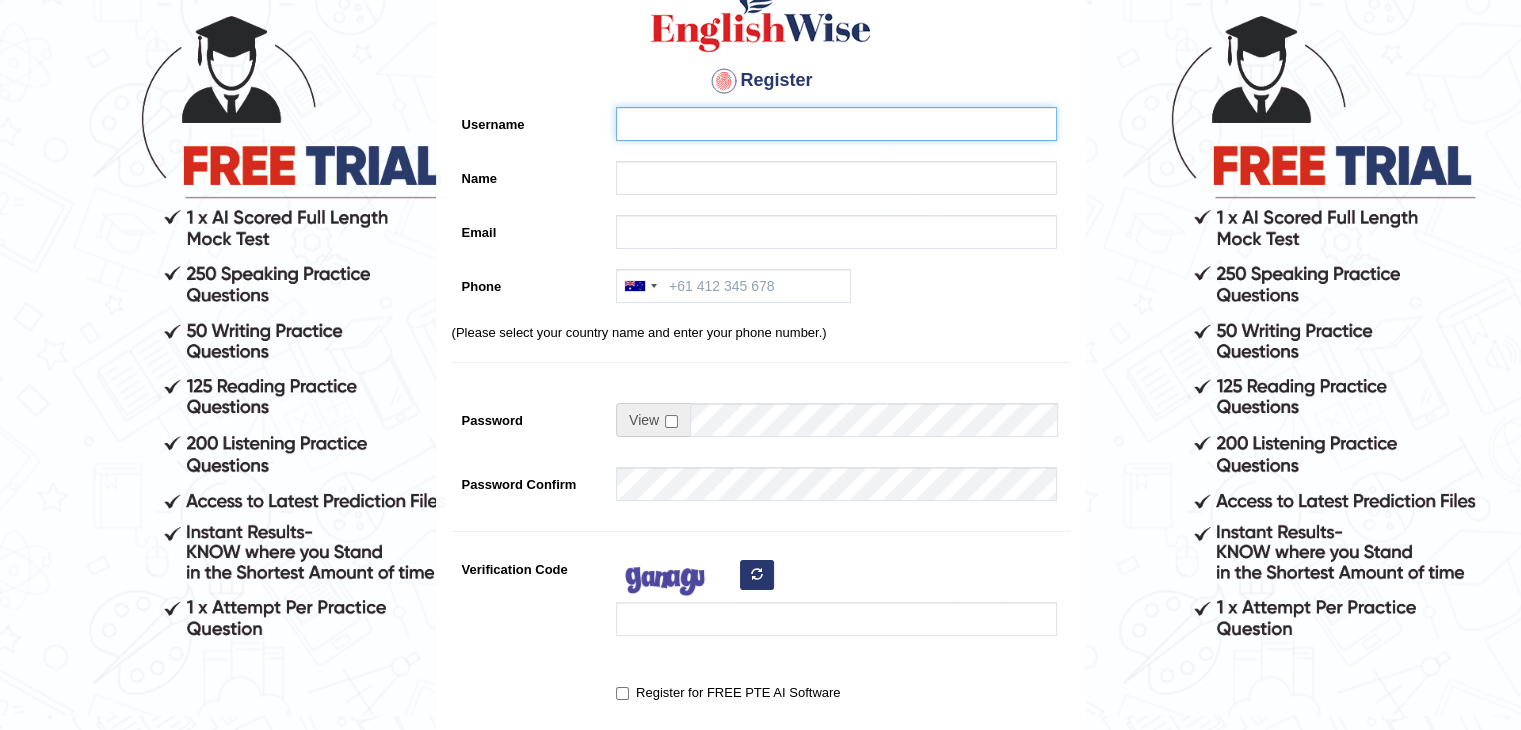 click on "Username" at bounding box center [836, 124] 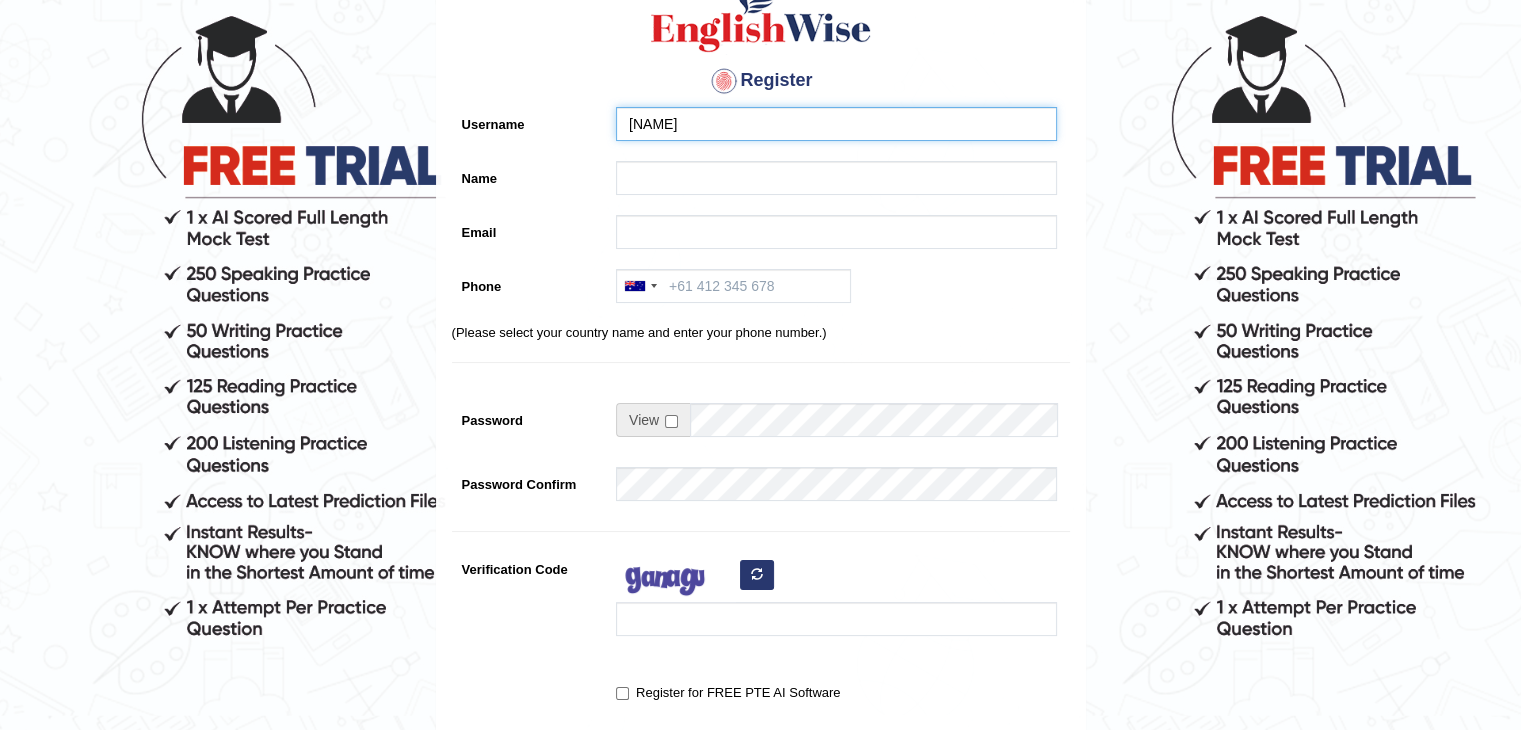 type on "[NAME]" 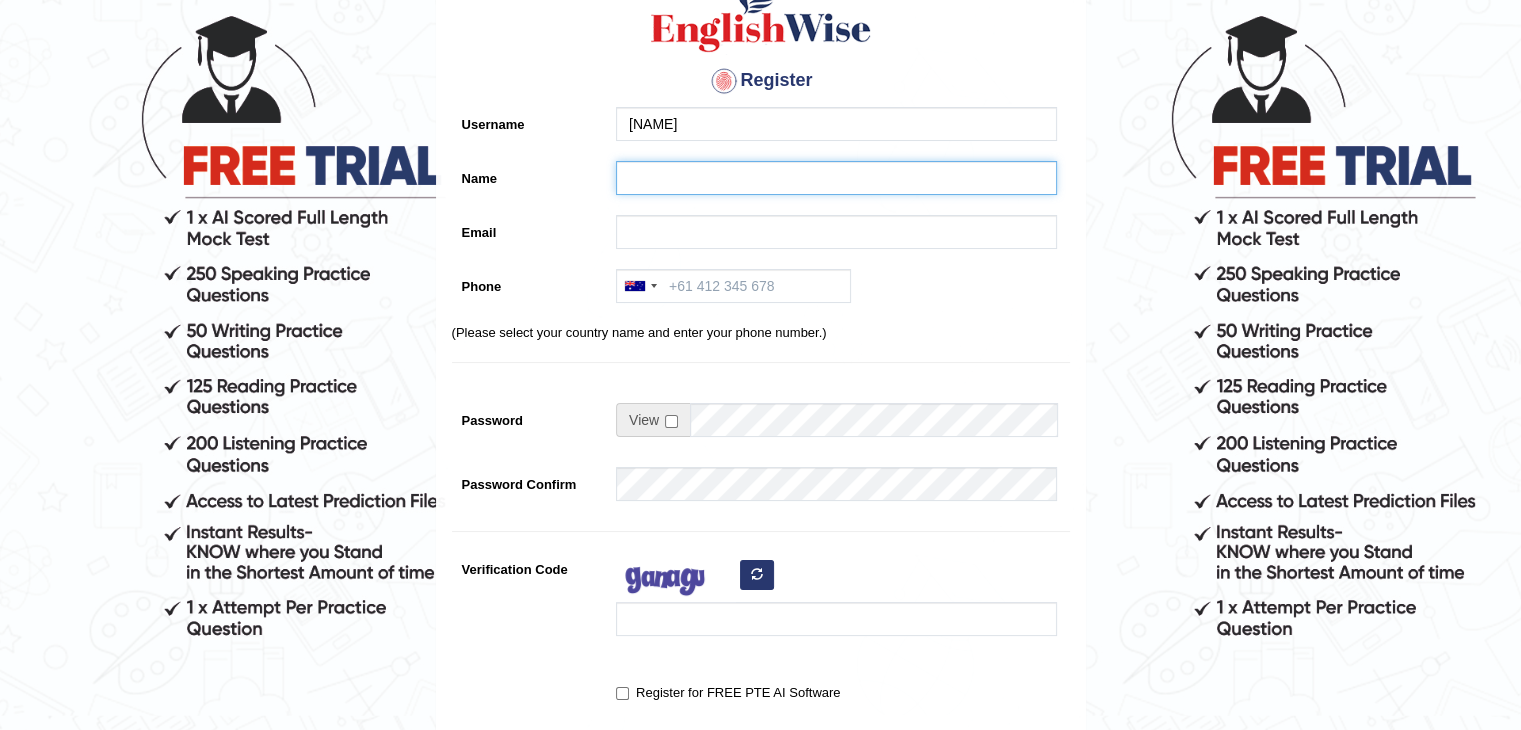 click on "Name" at bounding box center (836, 178) 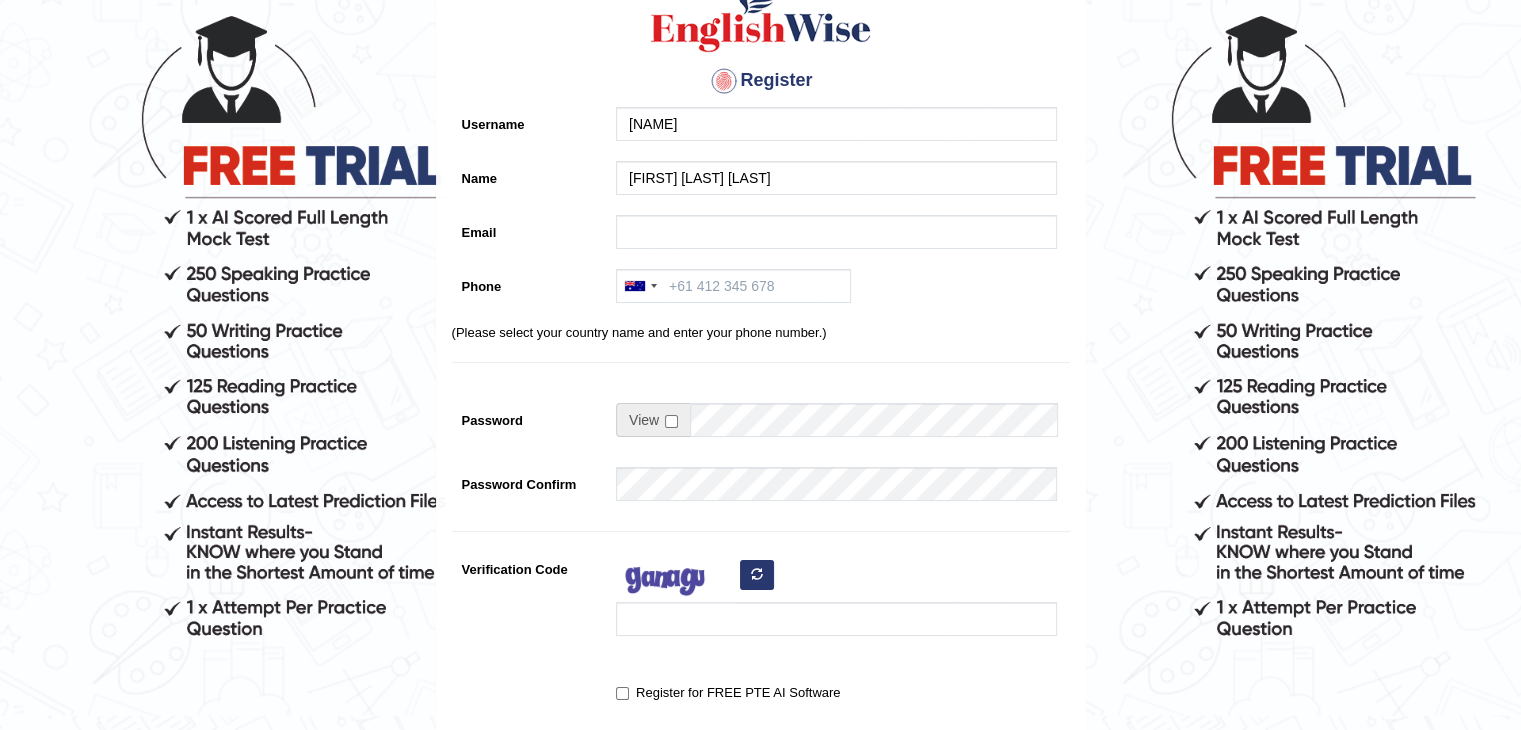 type on "aishwaryakarki900@gmail.com" 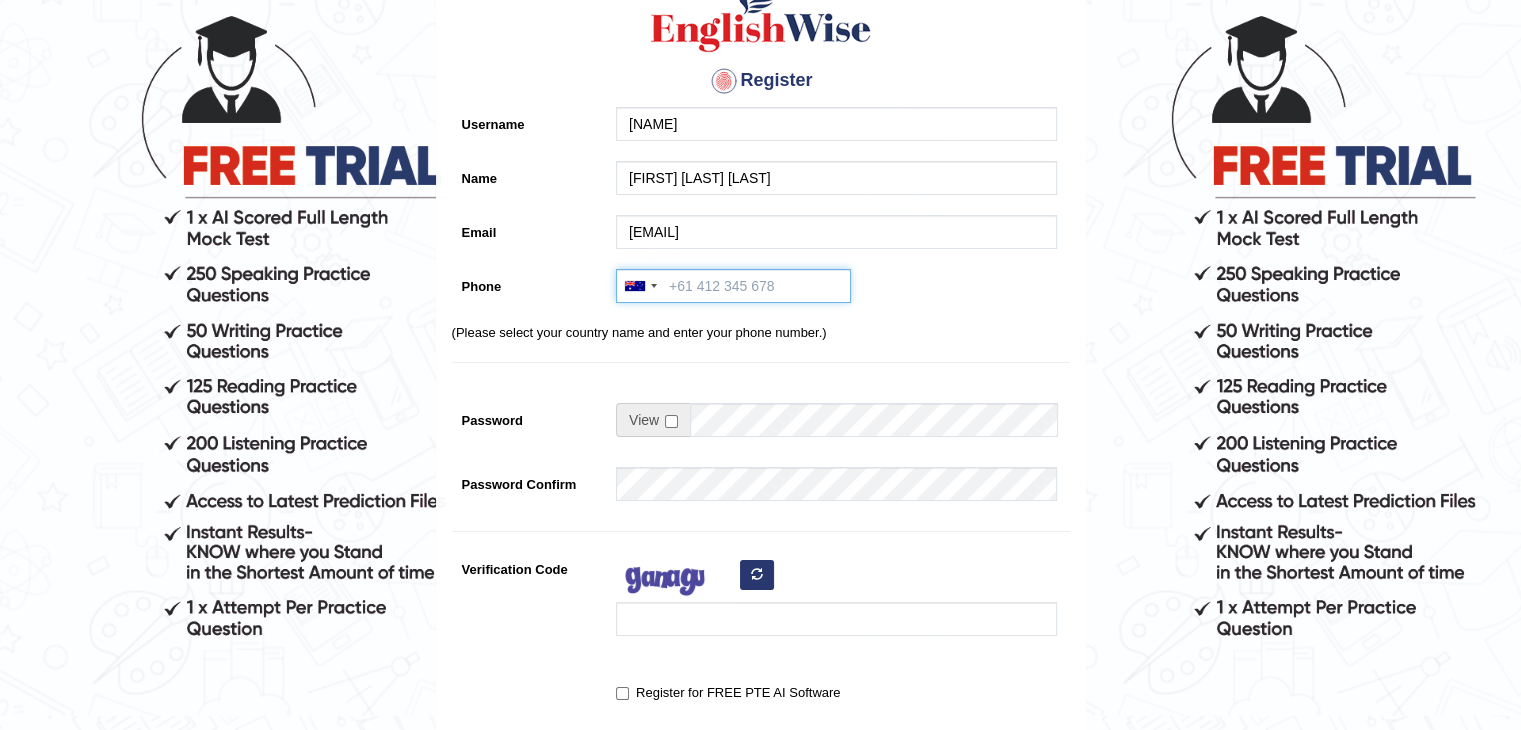 type on "+61478951016" 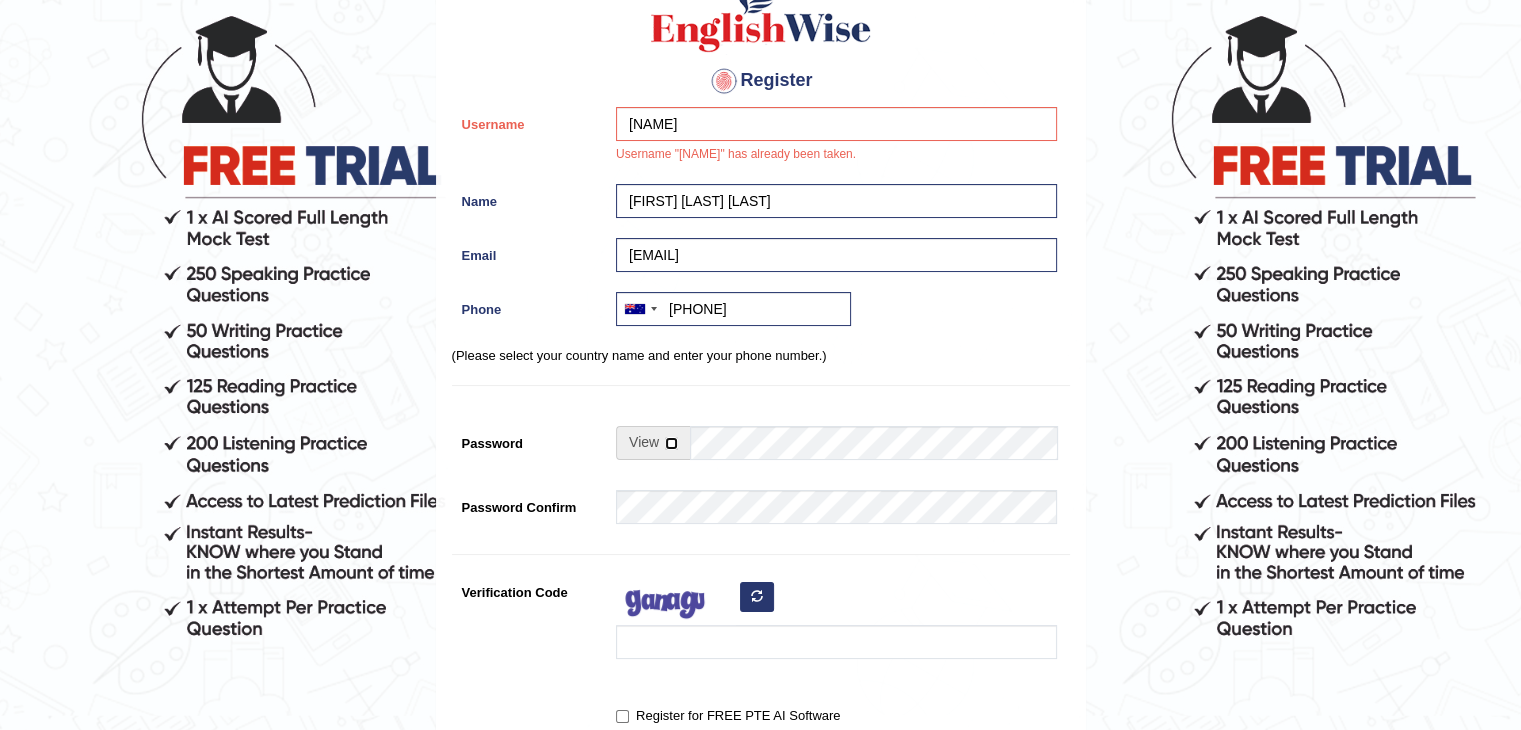 click at bounding box center (671, 443) 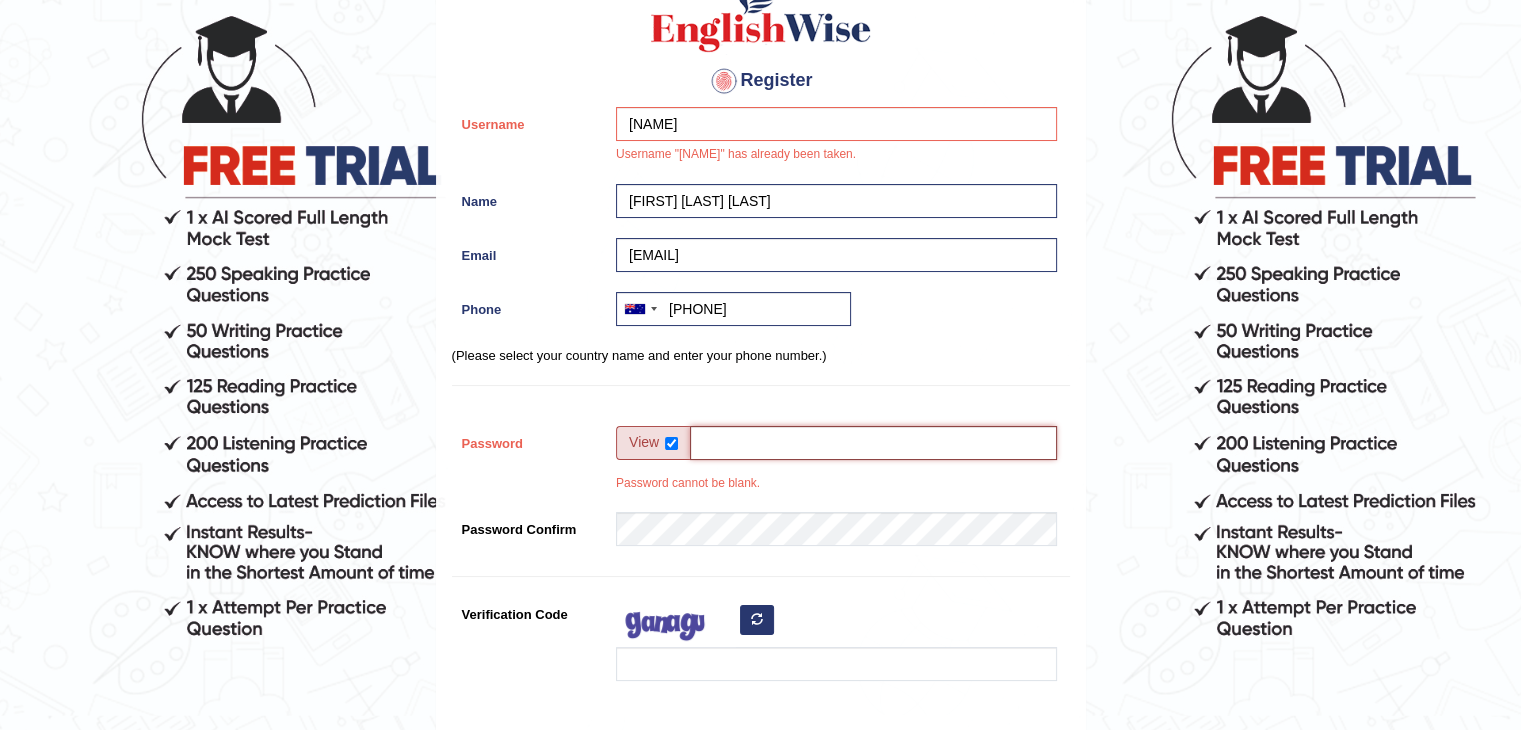 click on "Password" at bounding box center [873, 443] 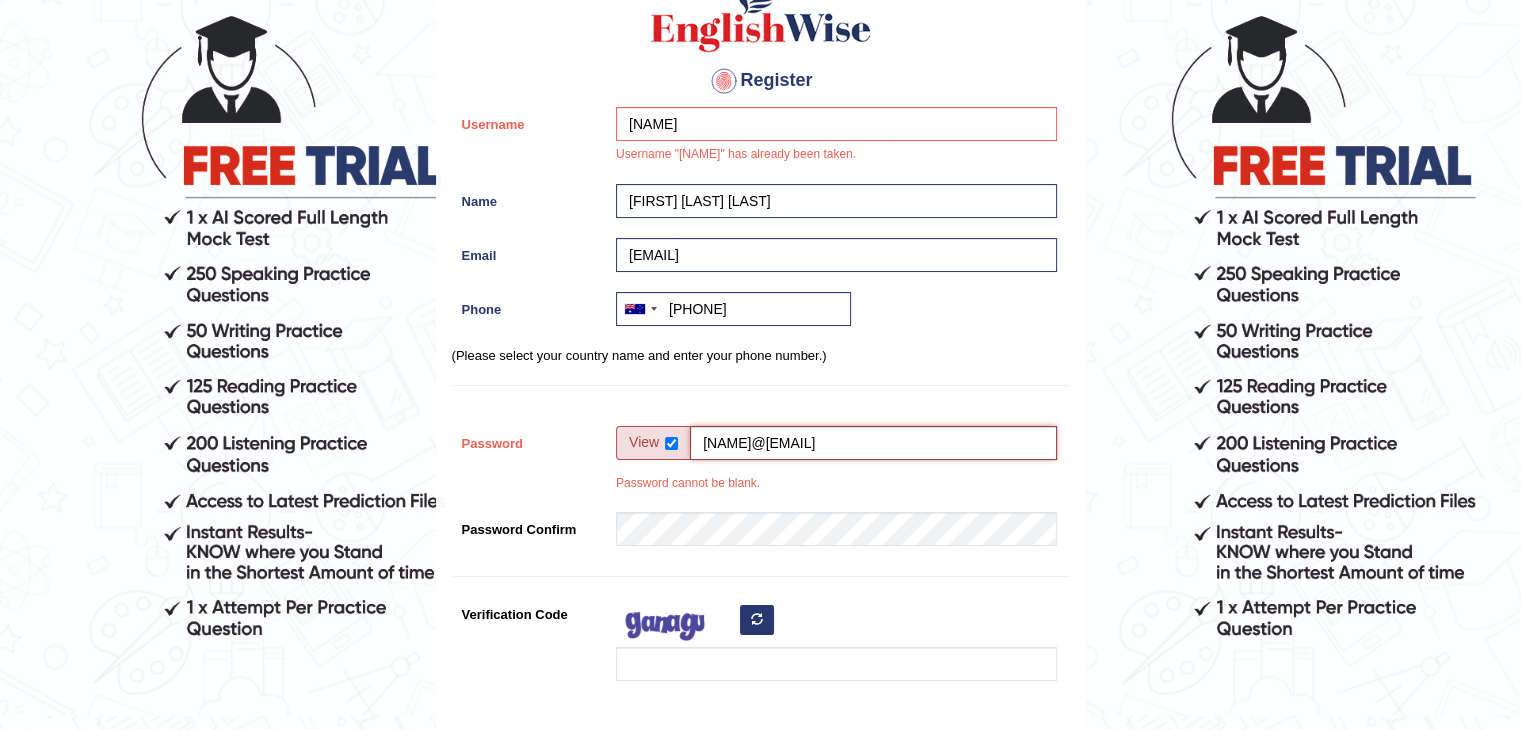 drag, startPoint x: 820, startPoint y: 437, endPoint x: 696, endPoint y: 438, distance: 124.004036 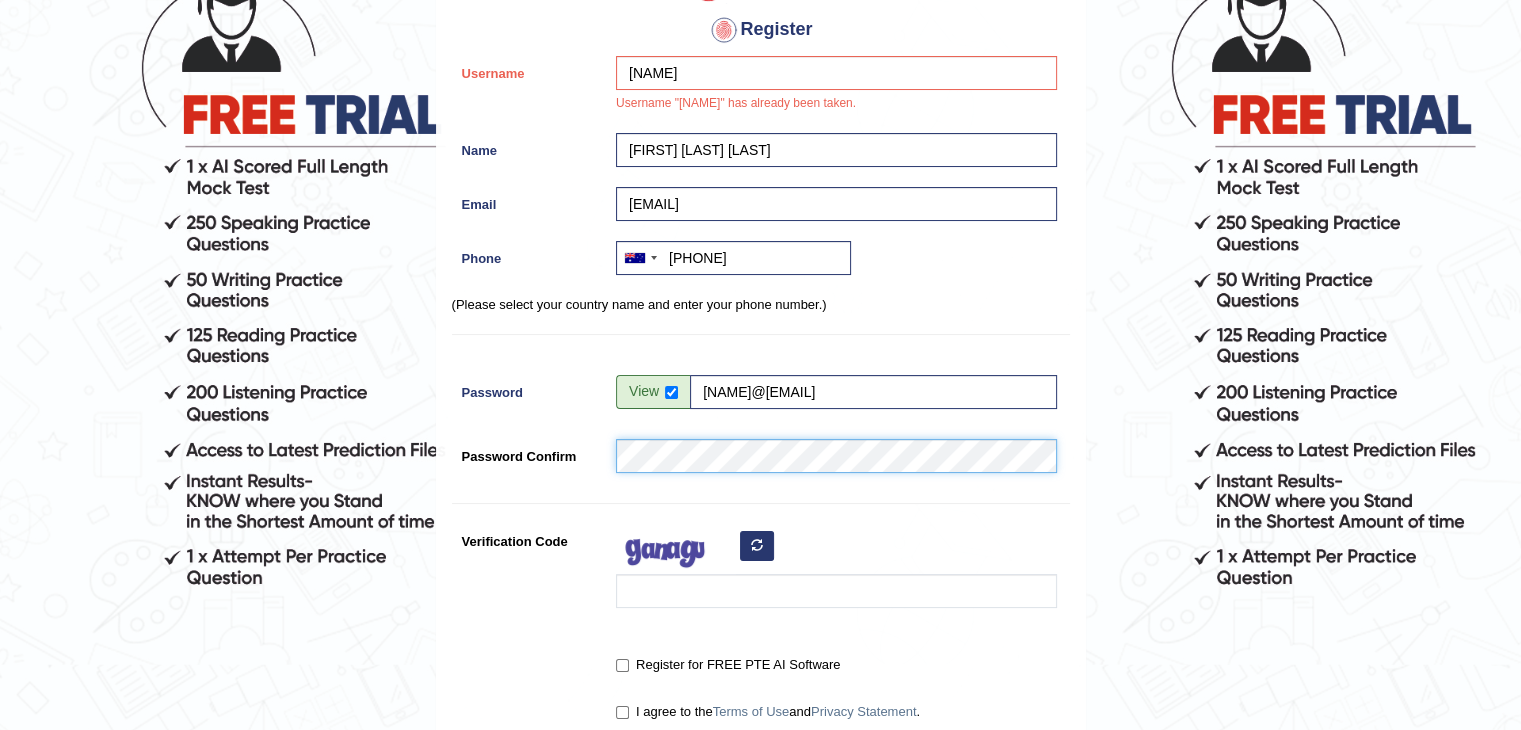 scroll, scrollTop: 192, scrollLeft: 0, axis: vertical 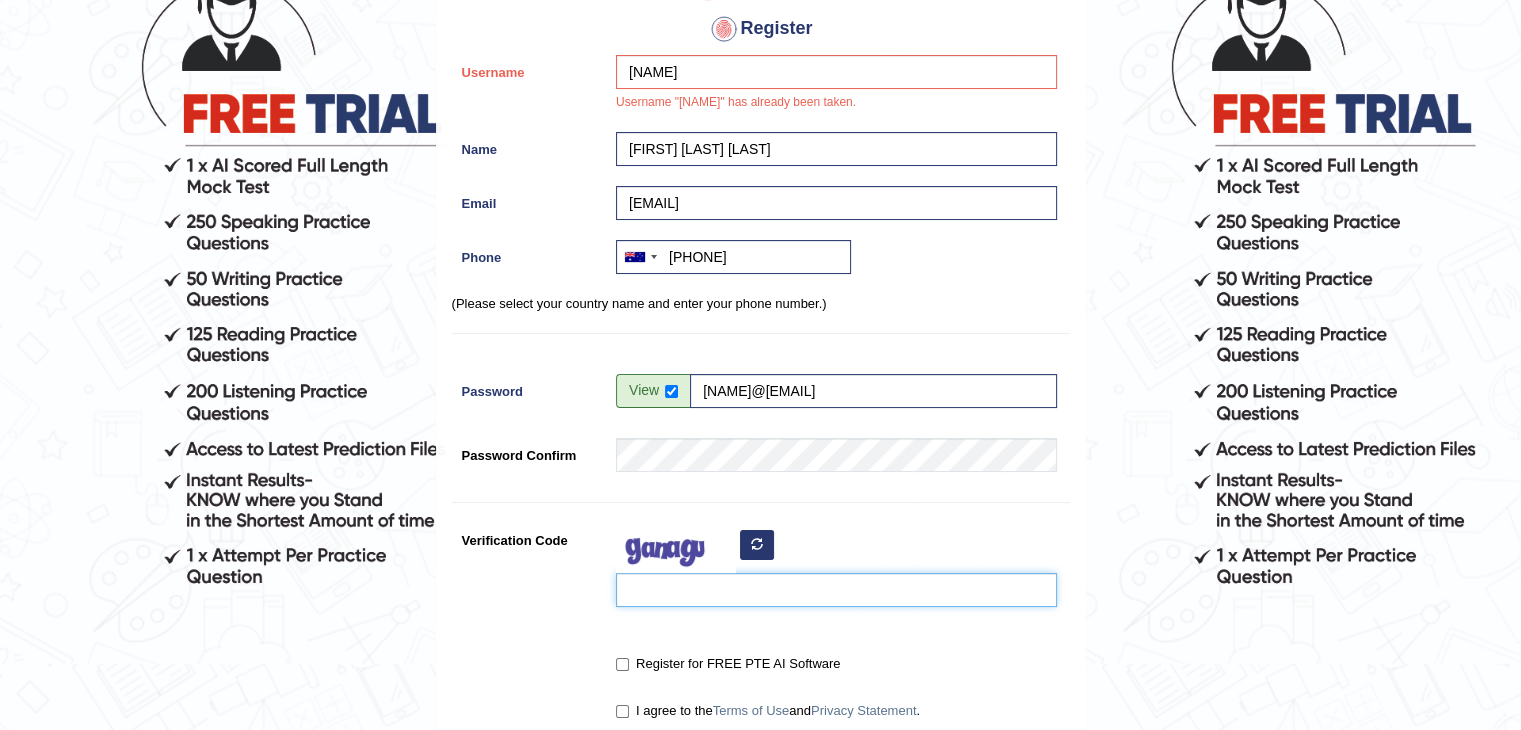 click on "Verification Code" at bounding box center [836, 590] 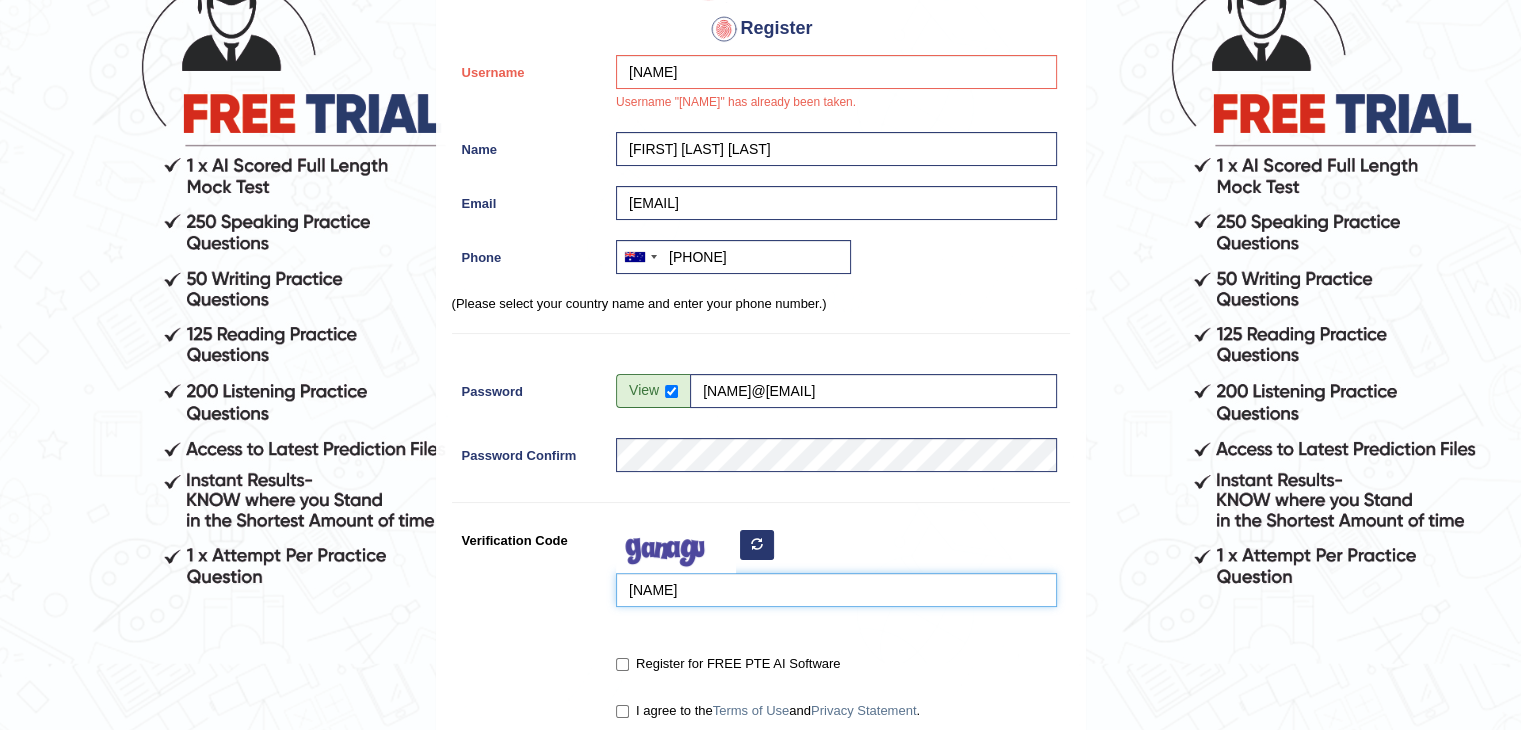 type on "neytva" 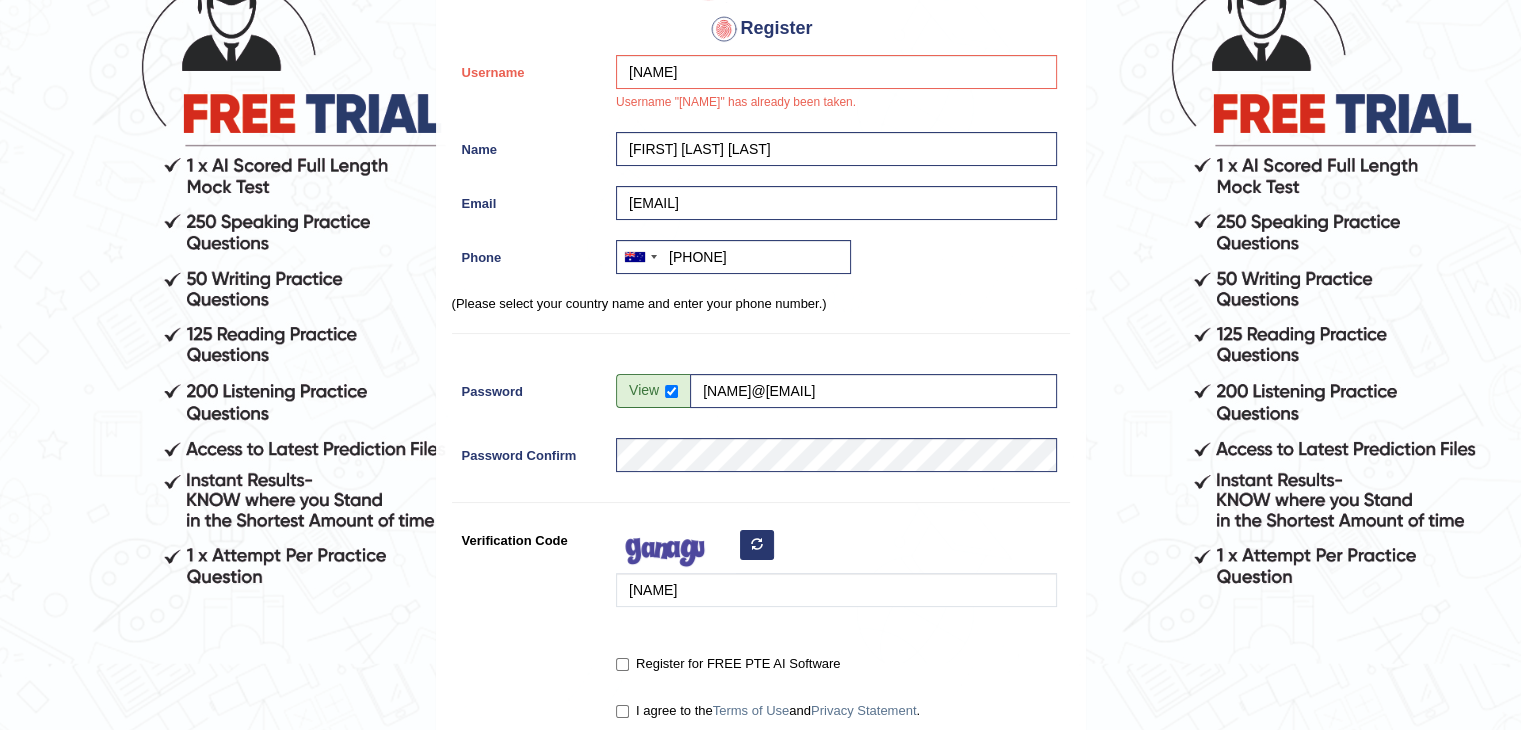 click on "Register for FREE PTE AI Software" at bounding box center (728, 664) 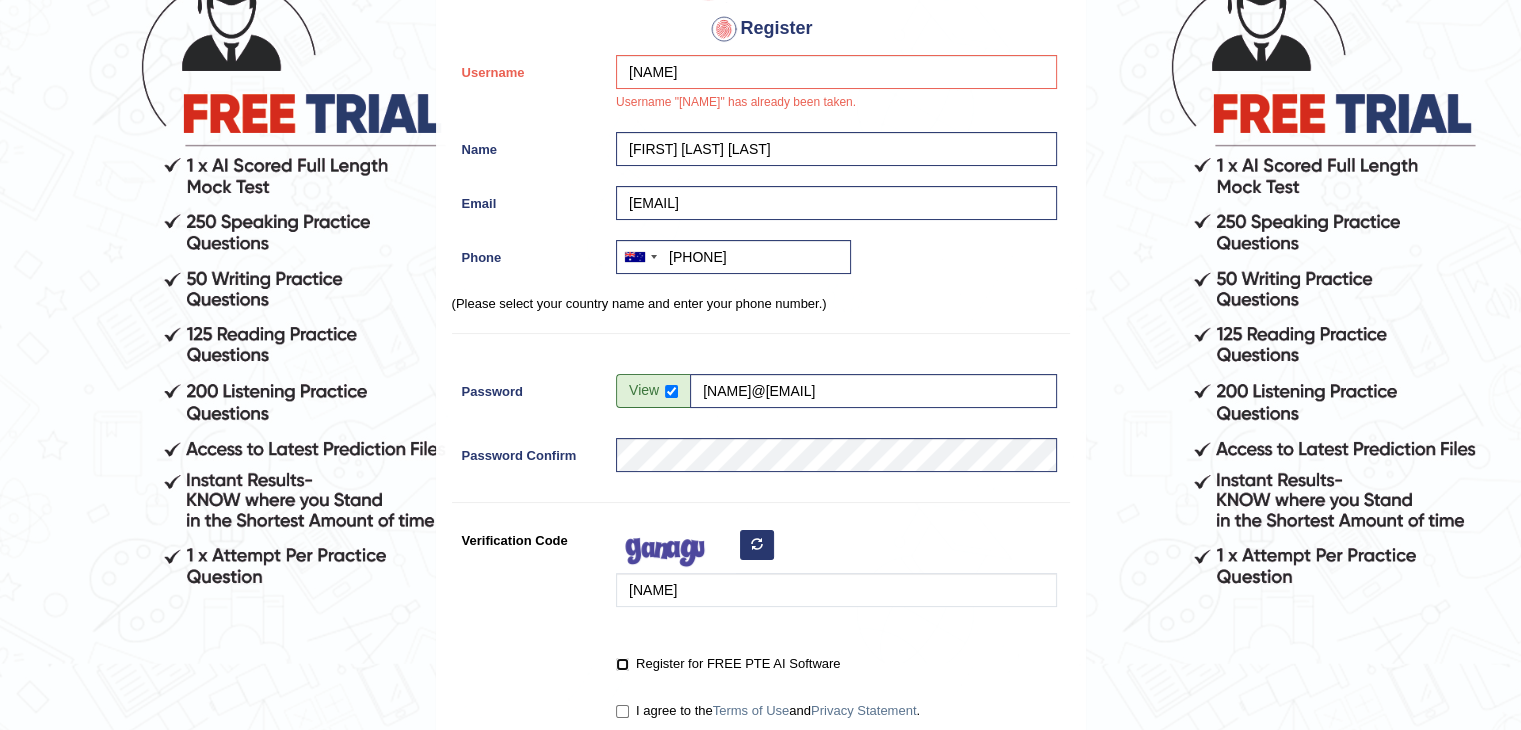 click on "Register for FREE PTE AI Software" at bounding box center [622, 664] 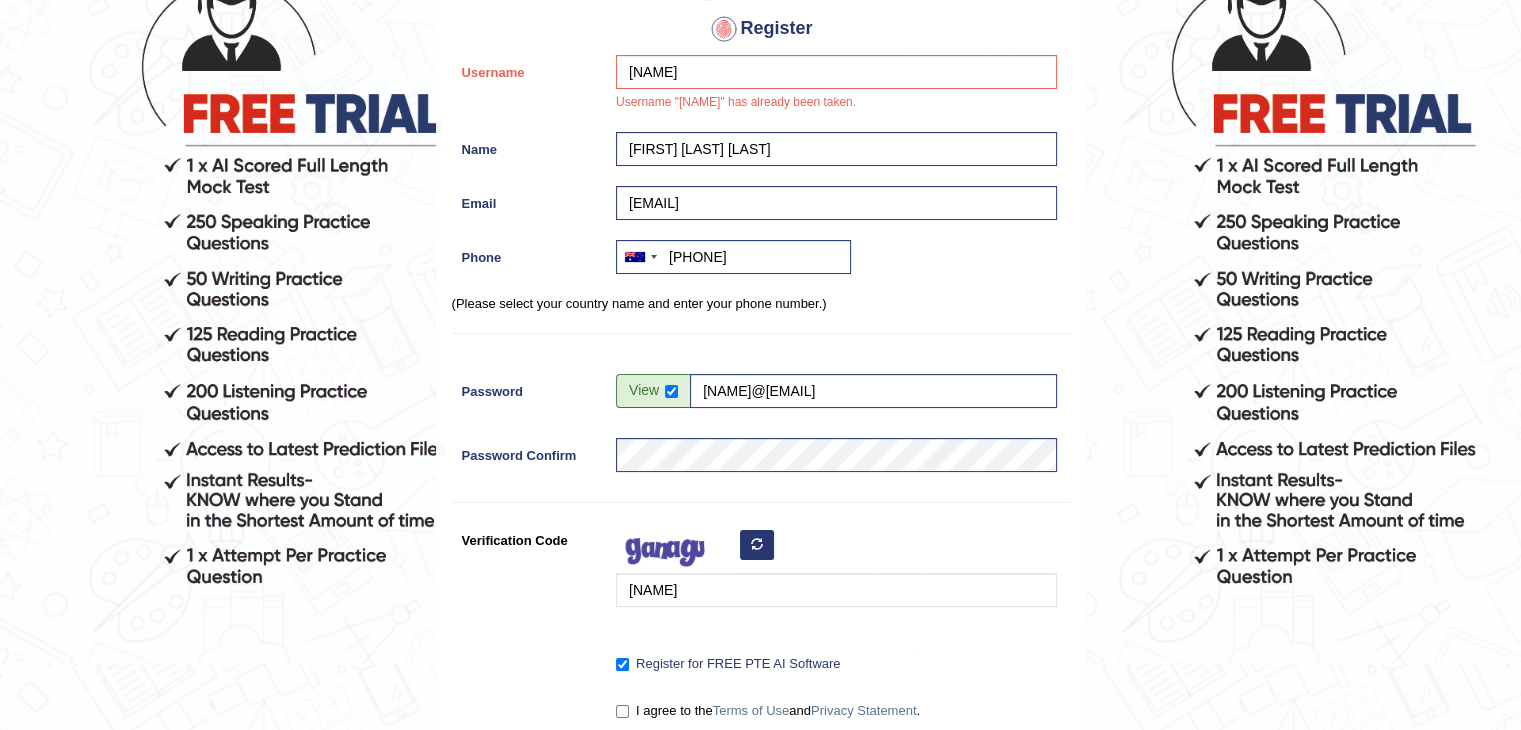 click on "I agree to the  Terms of Use  and  Privacy Statement ." at bounding box center (768, 711) 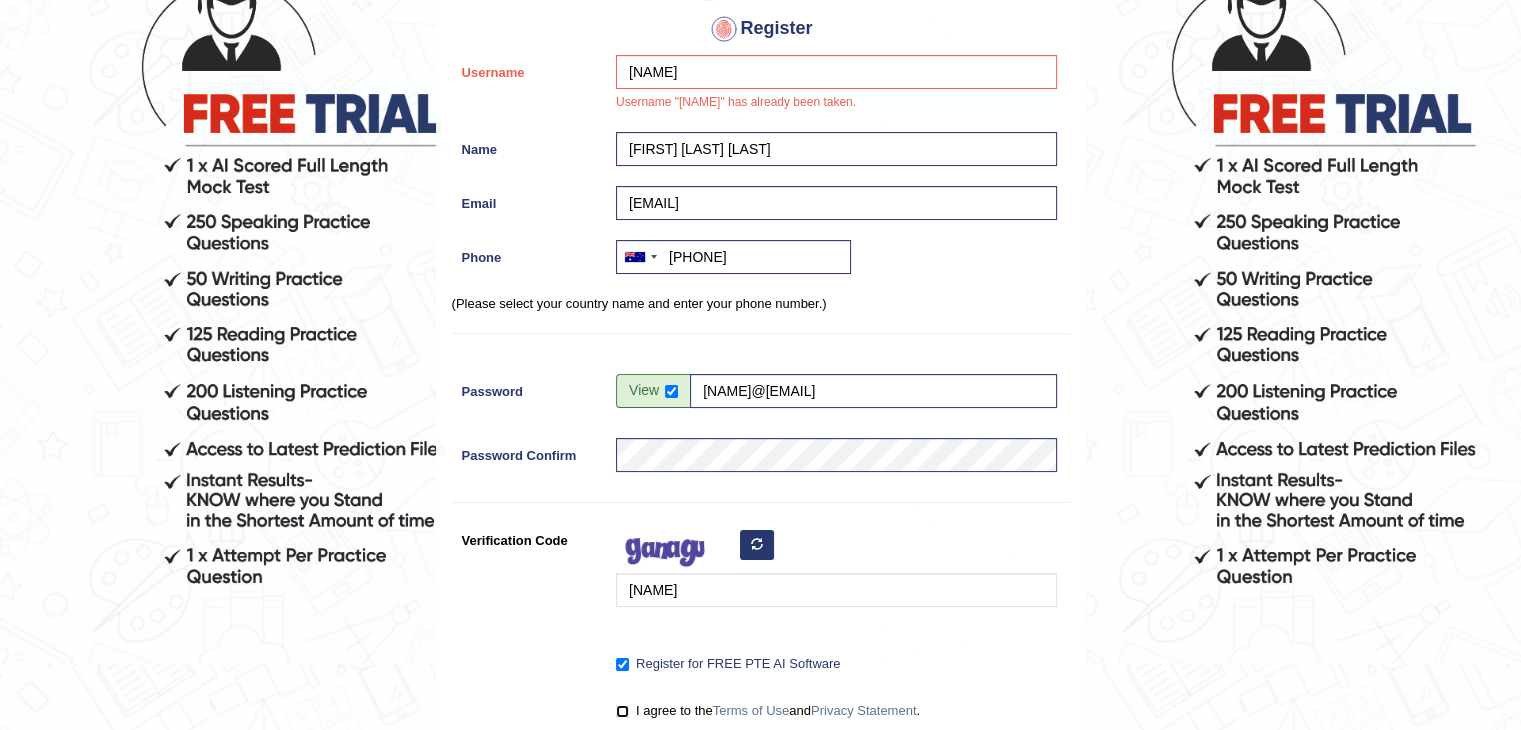 click on "I agree to the  Terms of Use  and  Privacy Statement ." at bounding box center (622, 711) 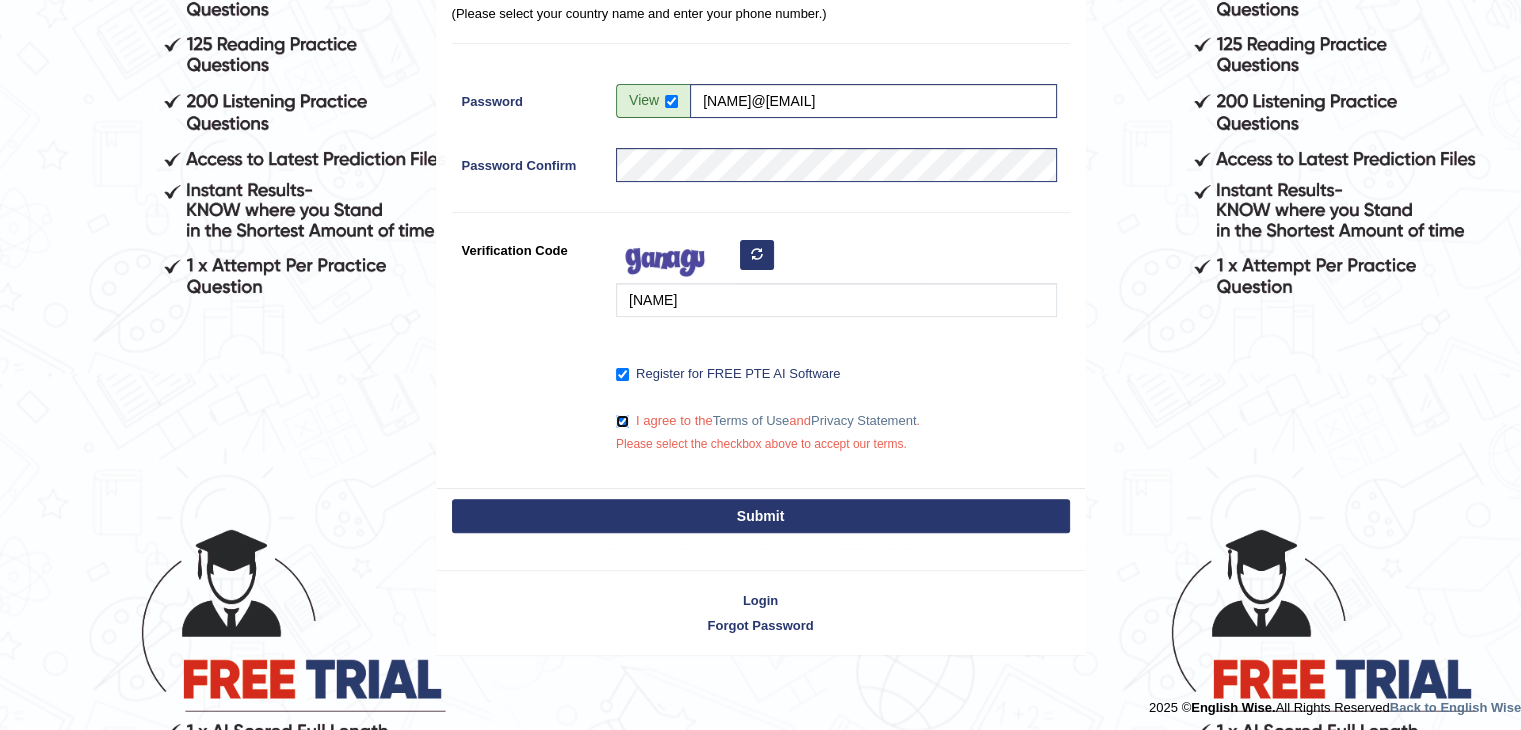 scroll, scrollTop: 485, scrollLeft: 0, axis: vertical 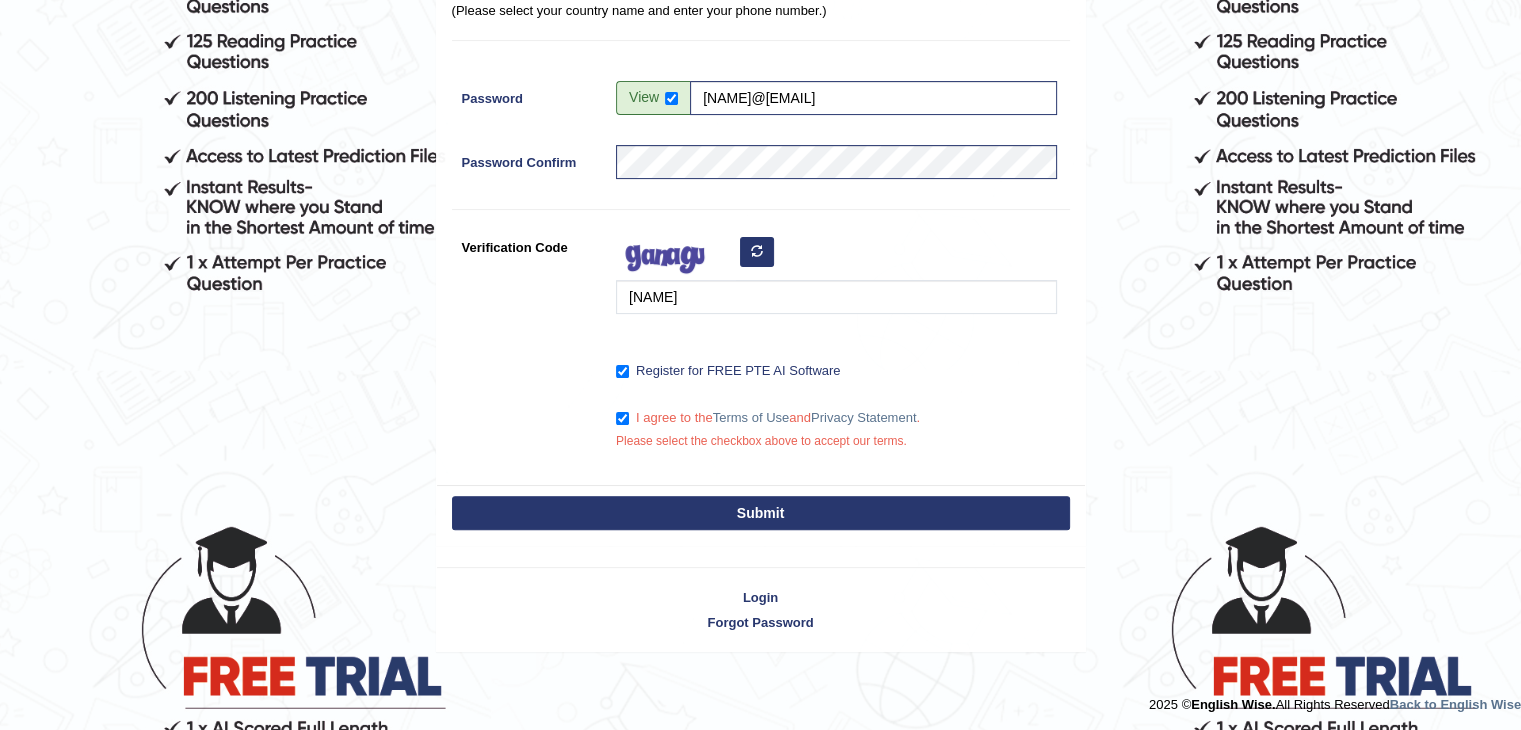 click on "Submit" at bounding box center (761, 513) 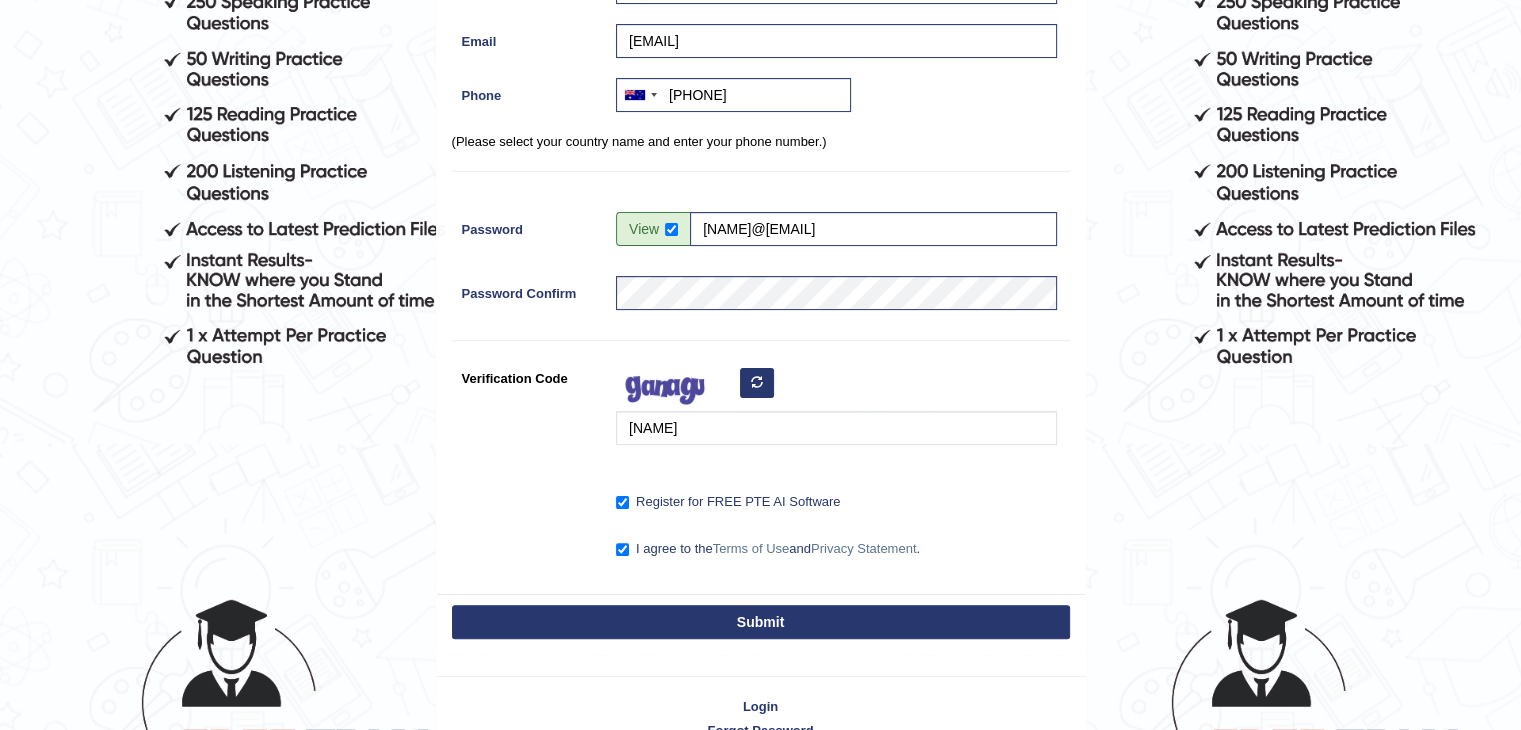 scroll, scrollTop: 413, scrollLeft: 0, axis: vertical 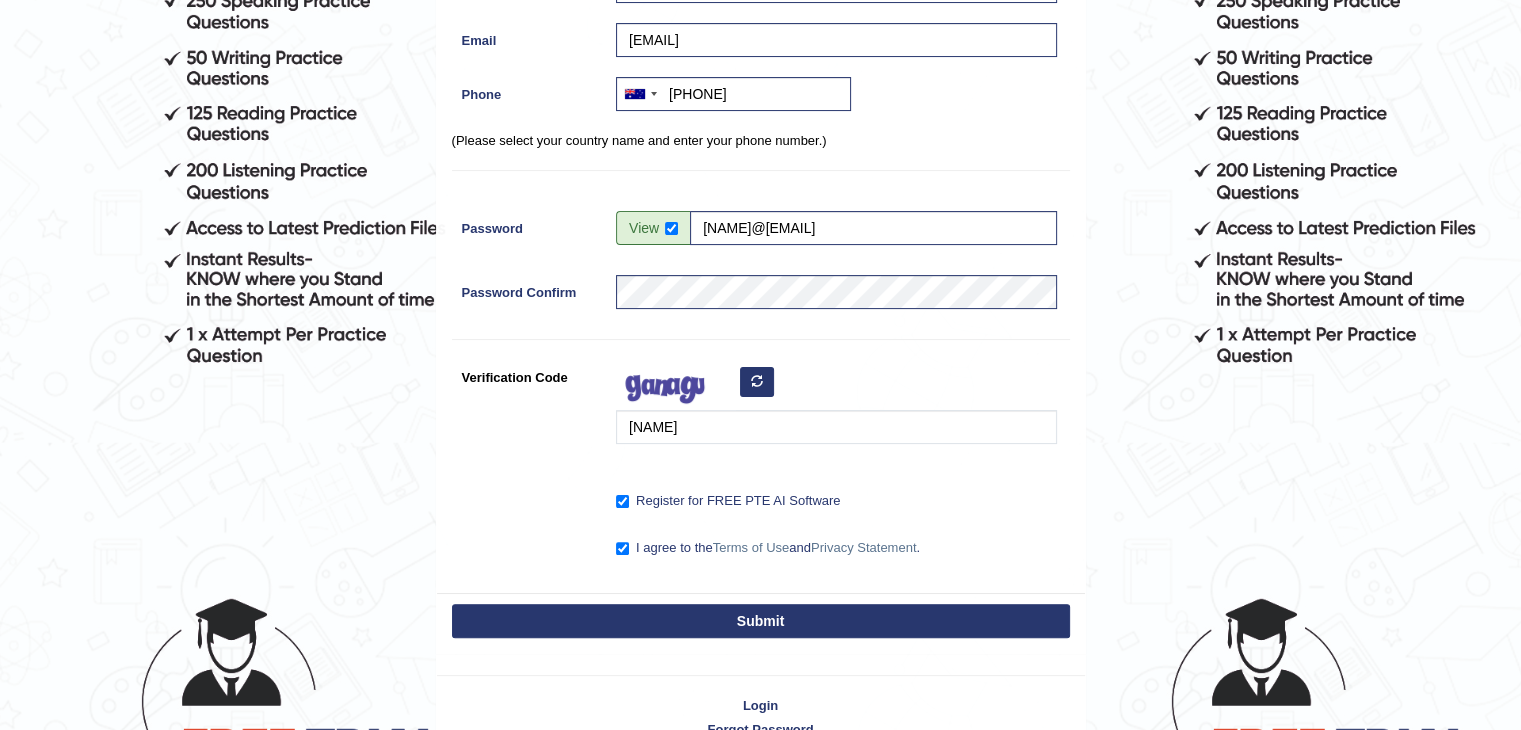 click on "Submit" at bounding box center (761, 621) 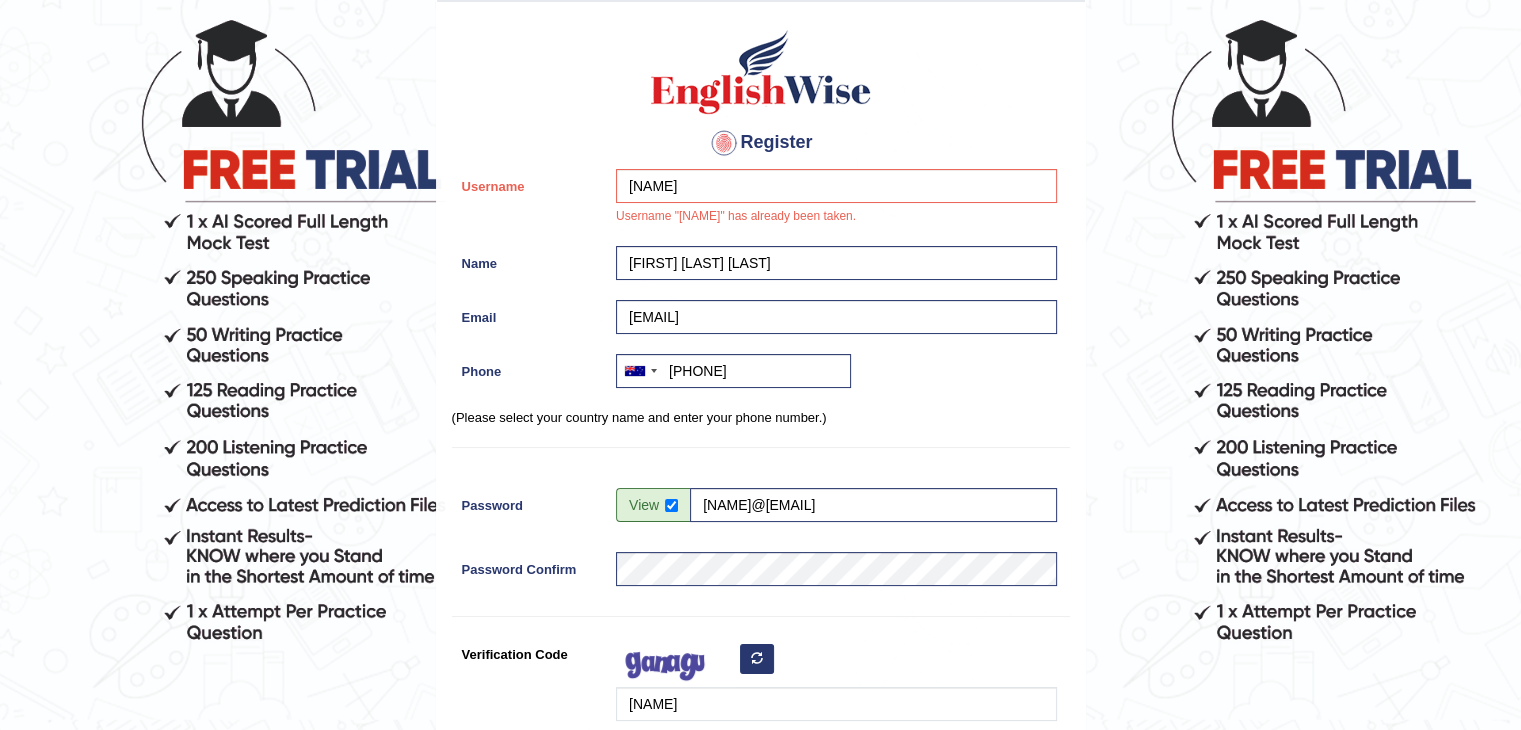 scroll, scrollTop: 135, scrollLeft: 0, axis: vertical 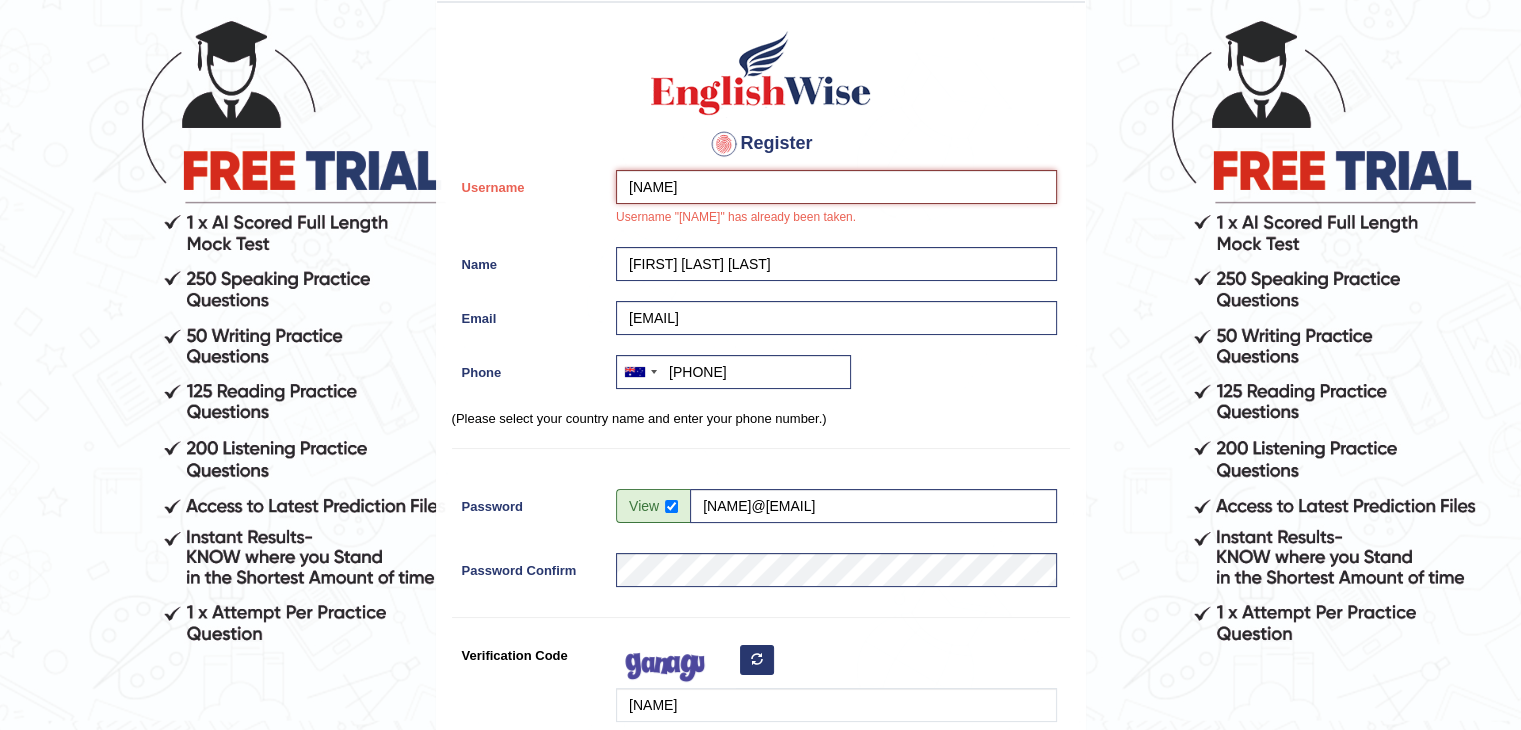 click on "aishwarya" at bounding box center (836, 187) 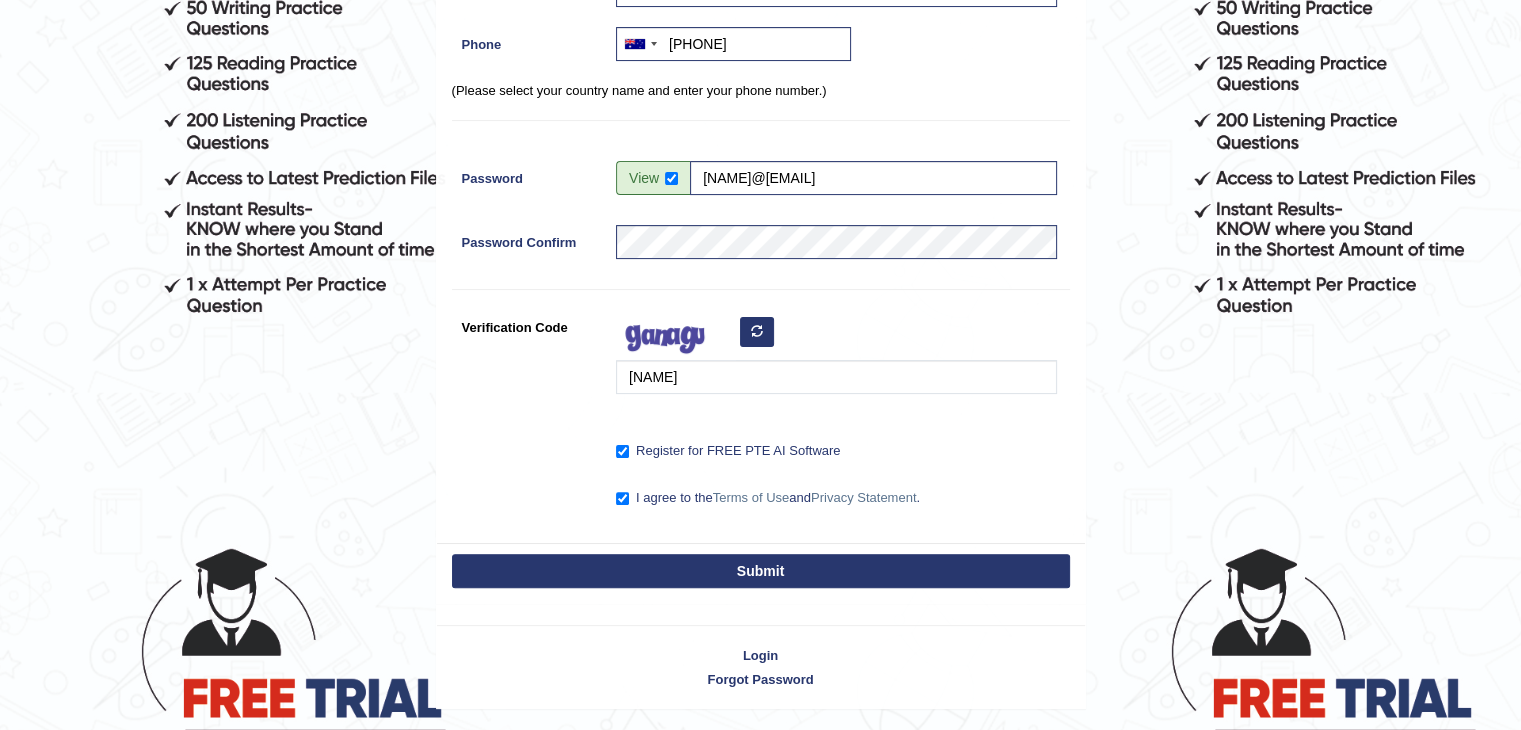 scroll, scrollTop: 521, scrollLeft: 0, axis: vertical 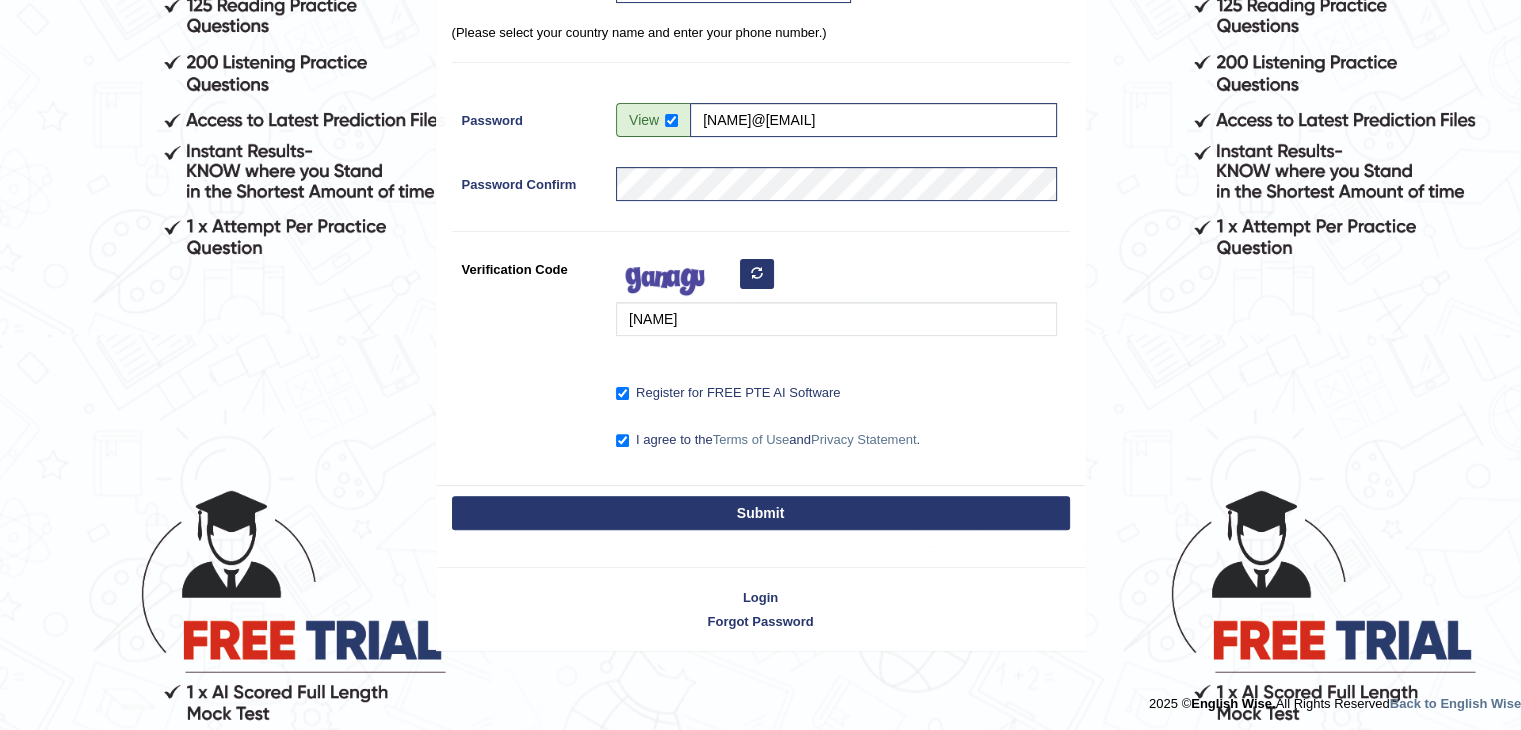 type on "aishwarya555" 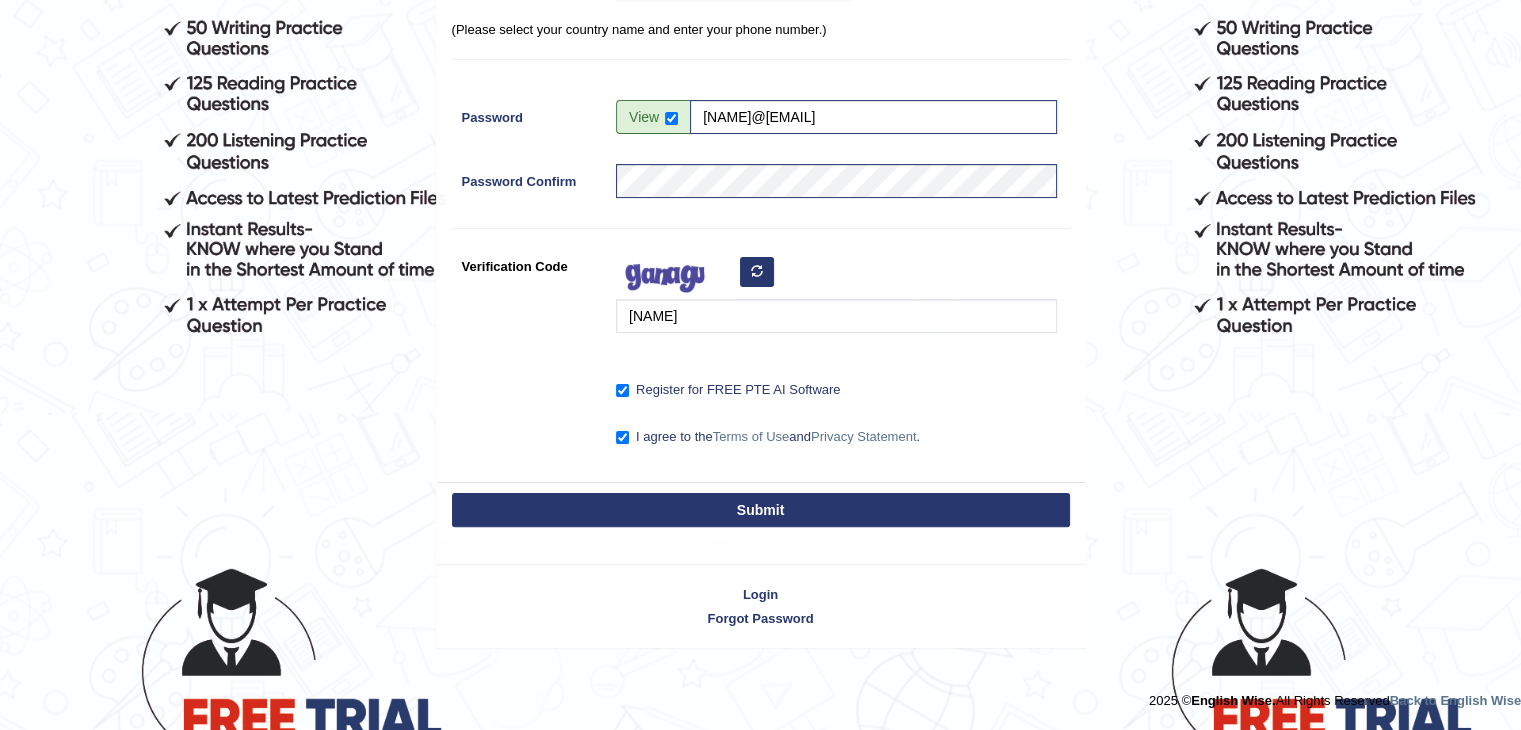 scroll, scrollTop: 440, scrollLeft: 0, axis: vertical 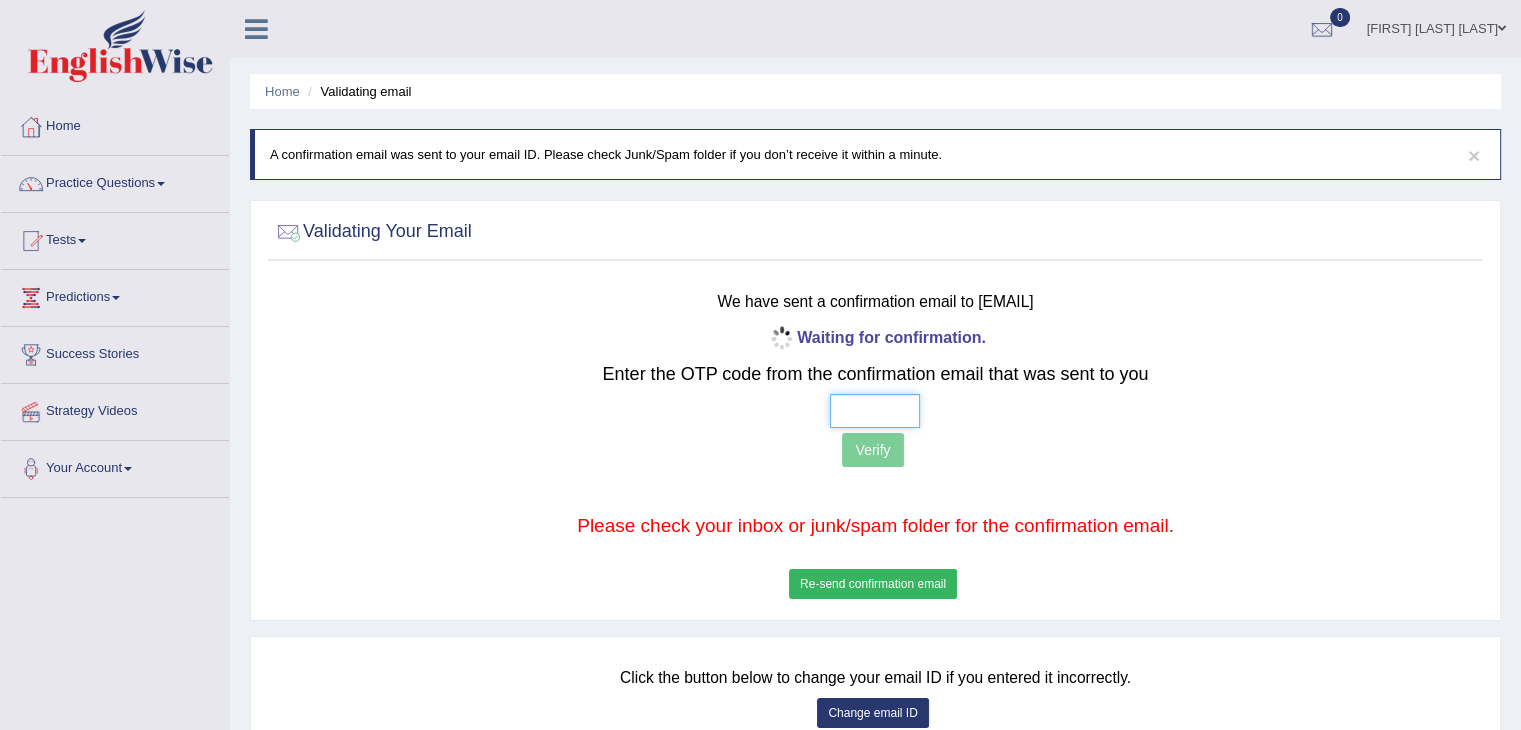 click at bounding box center (875, 411) 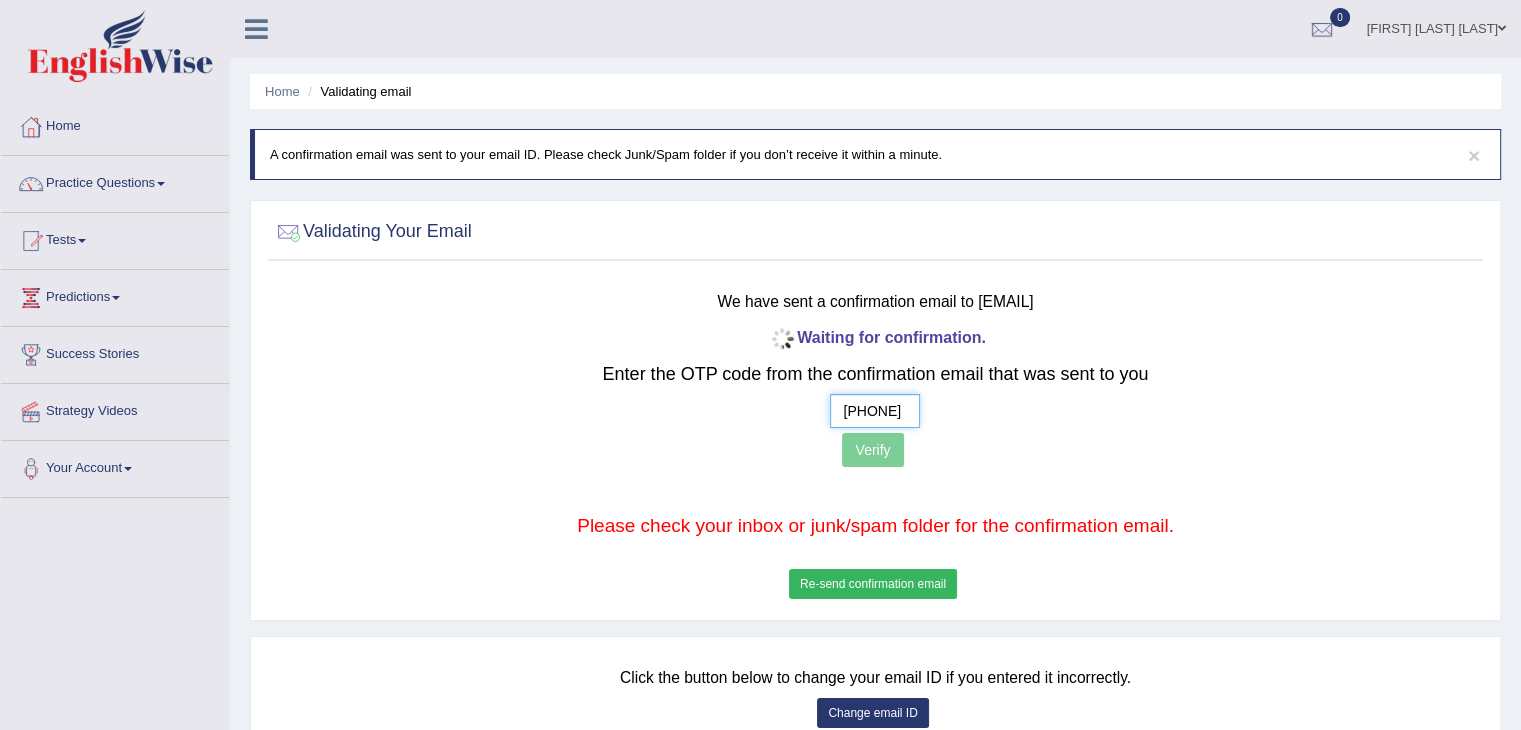 type on "4  3  6  7" 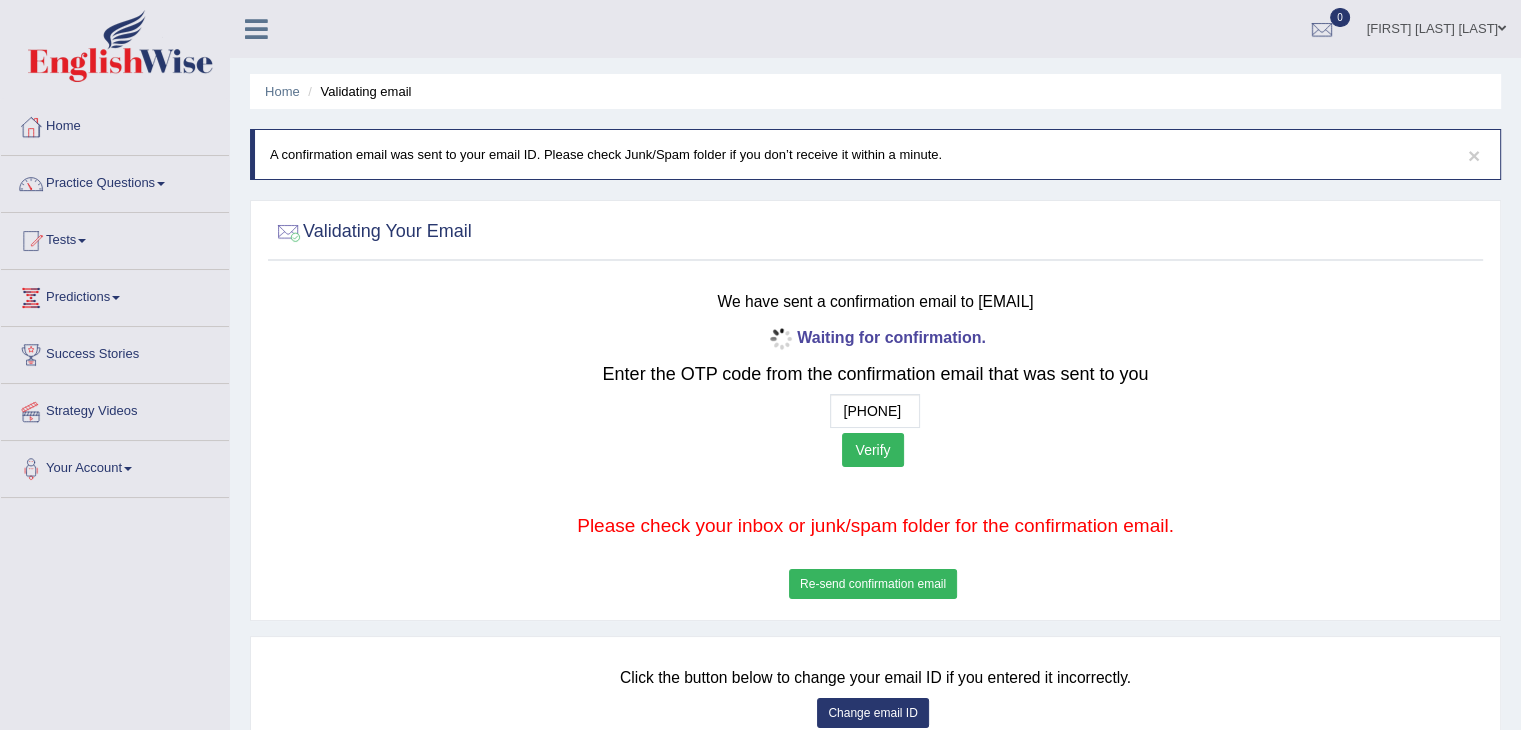 click on "Verify" at bounding box center (872, 450) 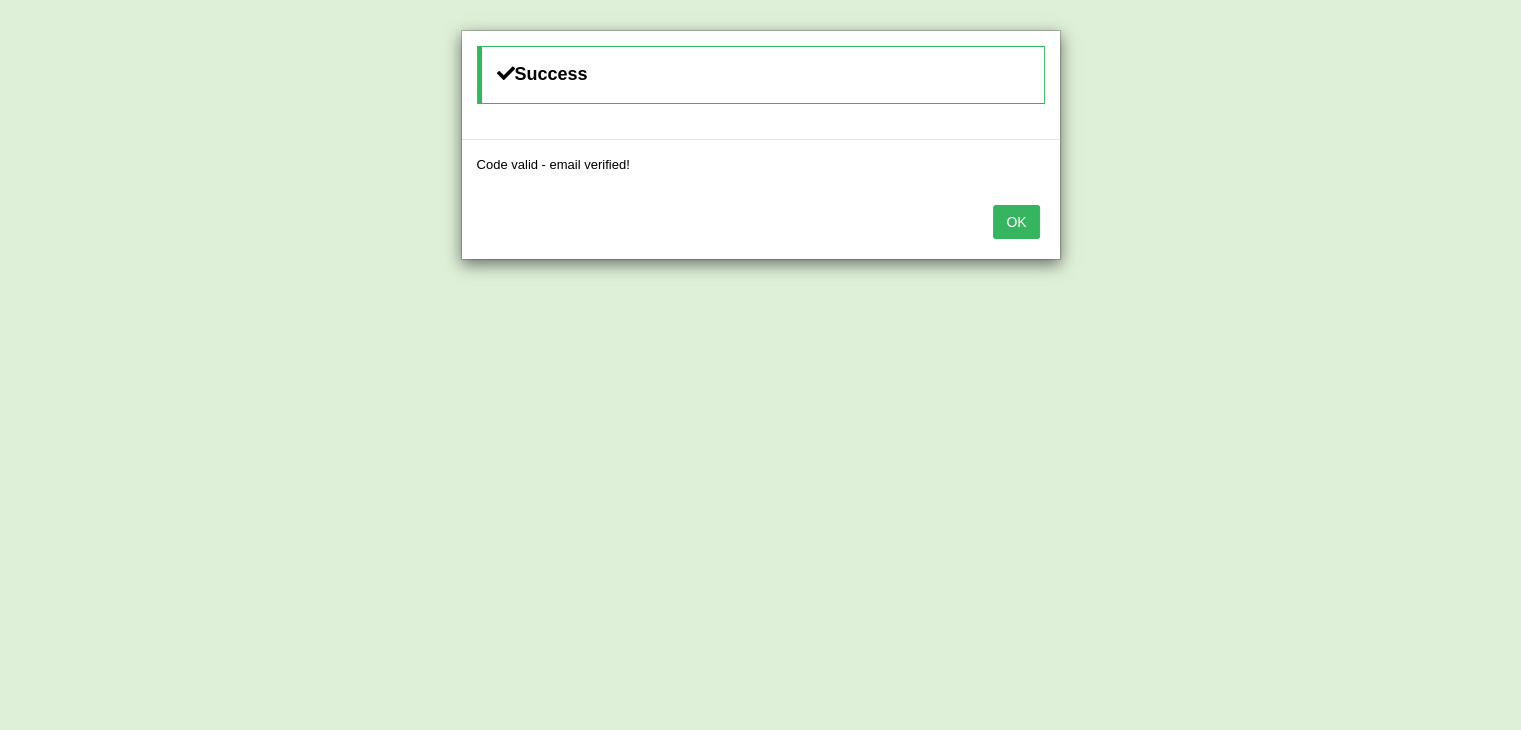 click on "OK" at bounding box center (1016, 222) 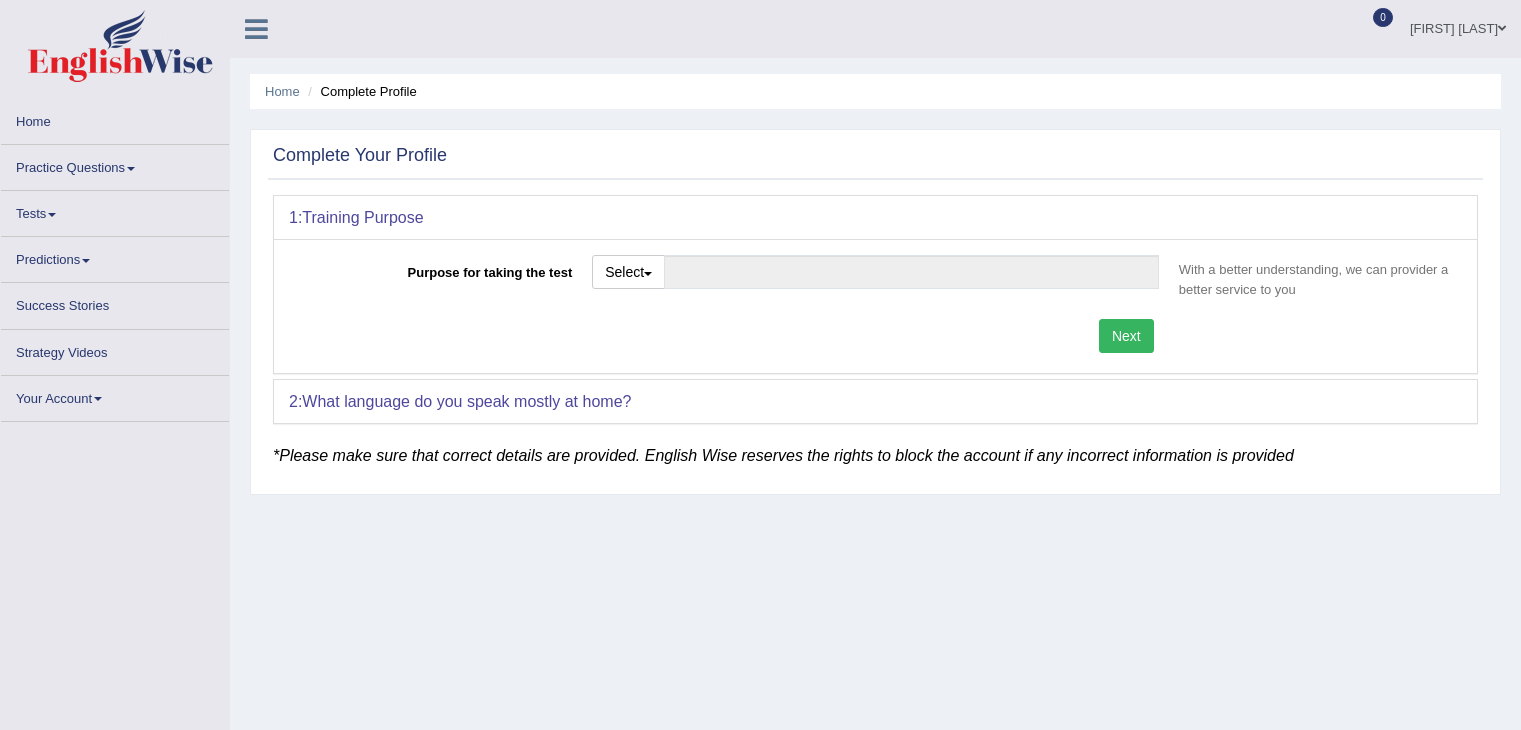 scroll, scrollTop: 0, scrollLeft: 0, axis: both 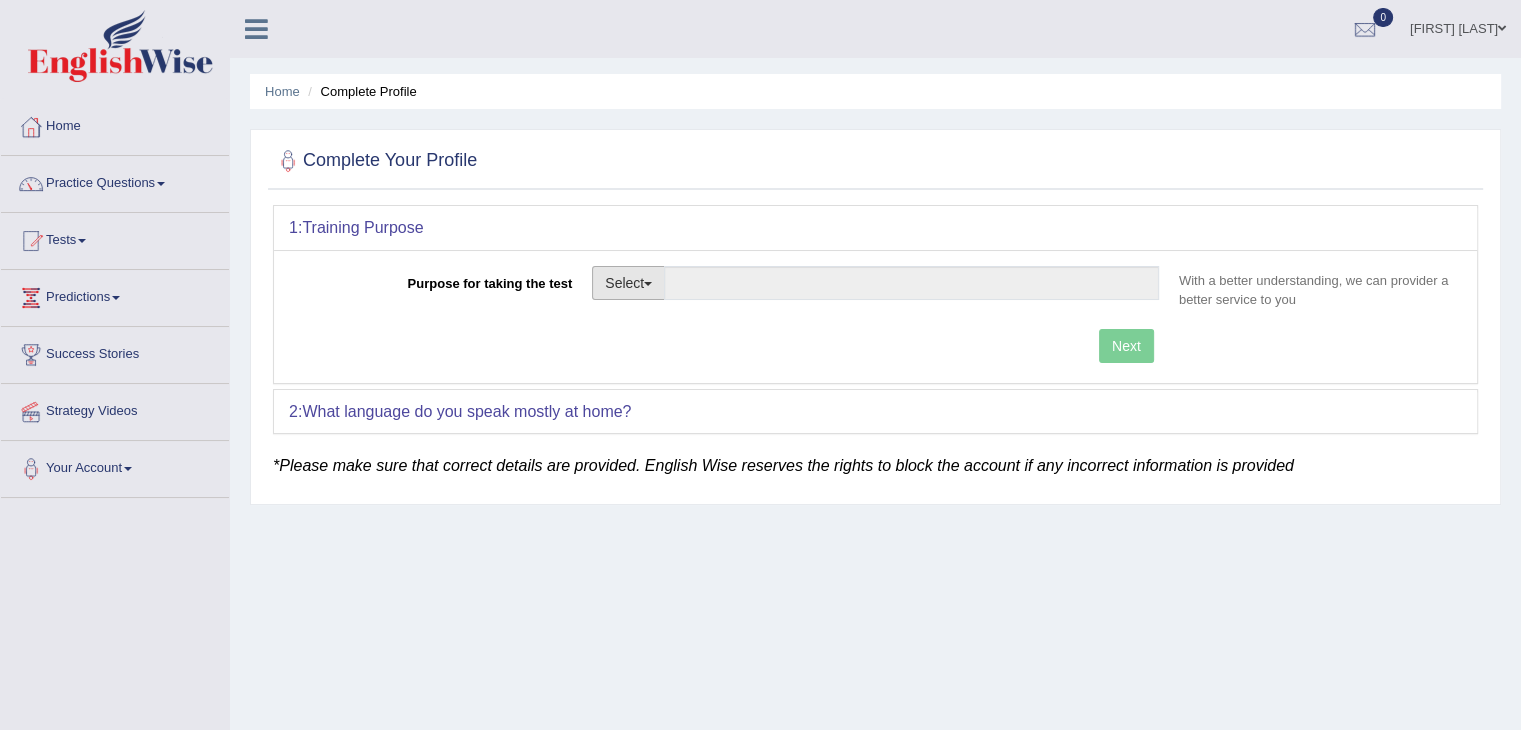 click on "Select" at bounding box center [628, 283] 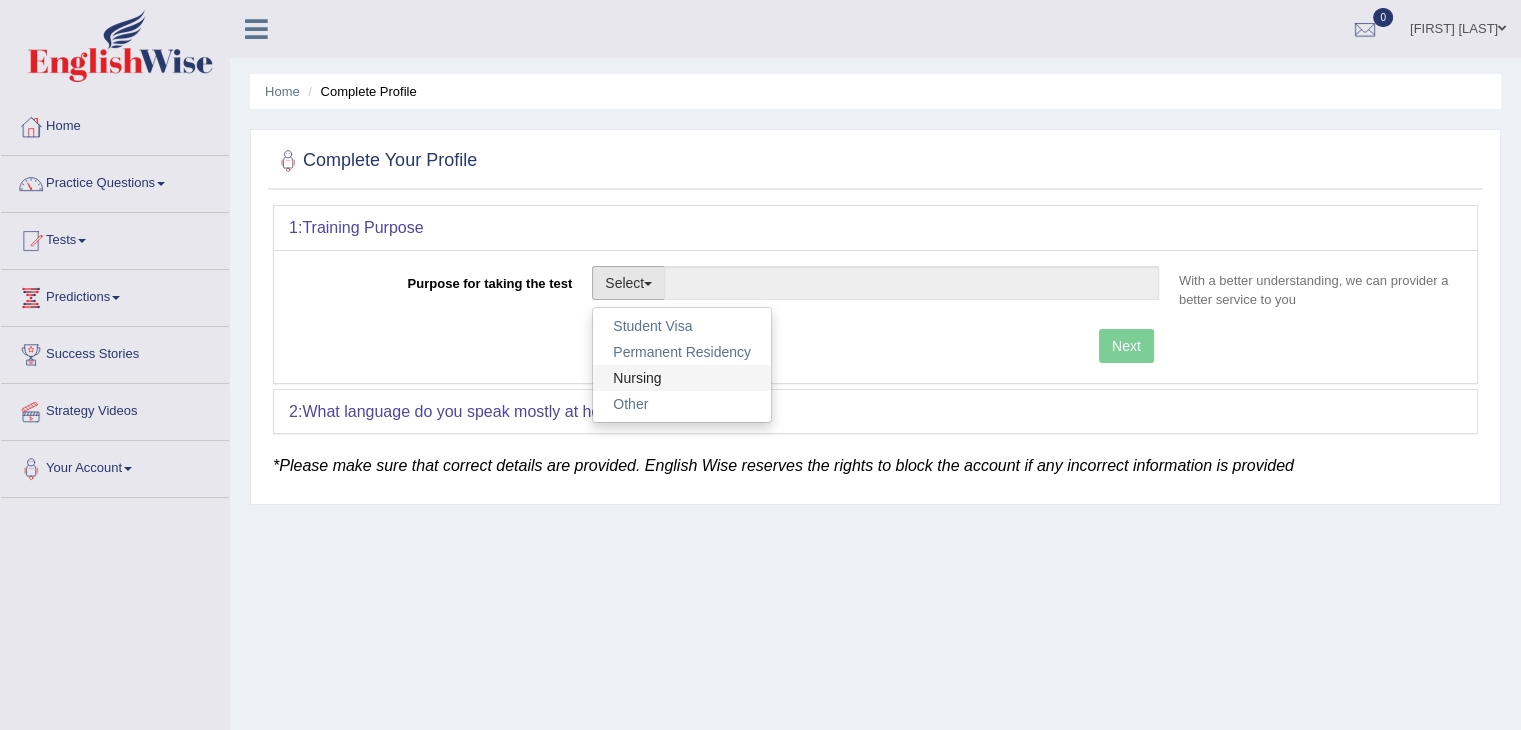 click on "Nursing" at bounding box center [682, 378] 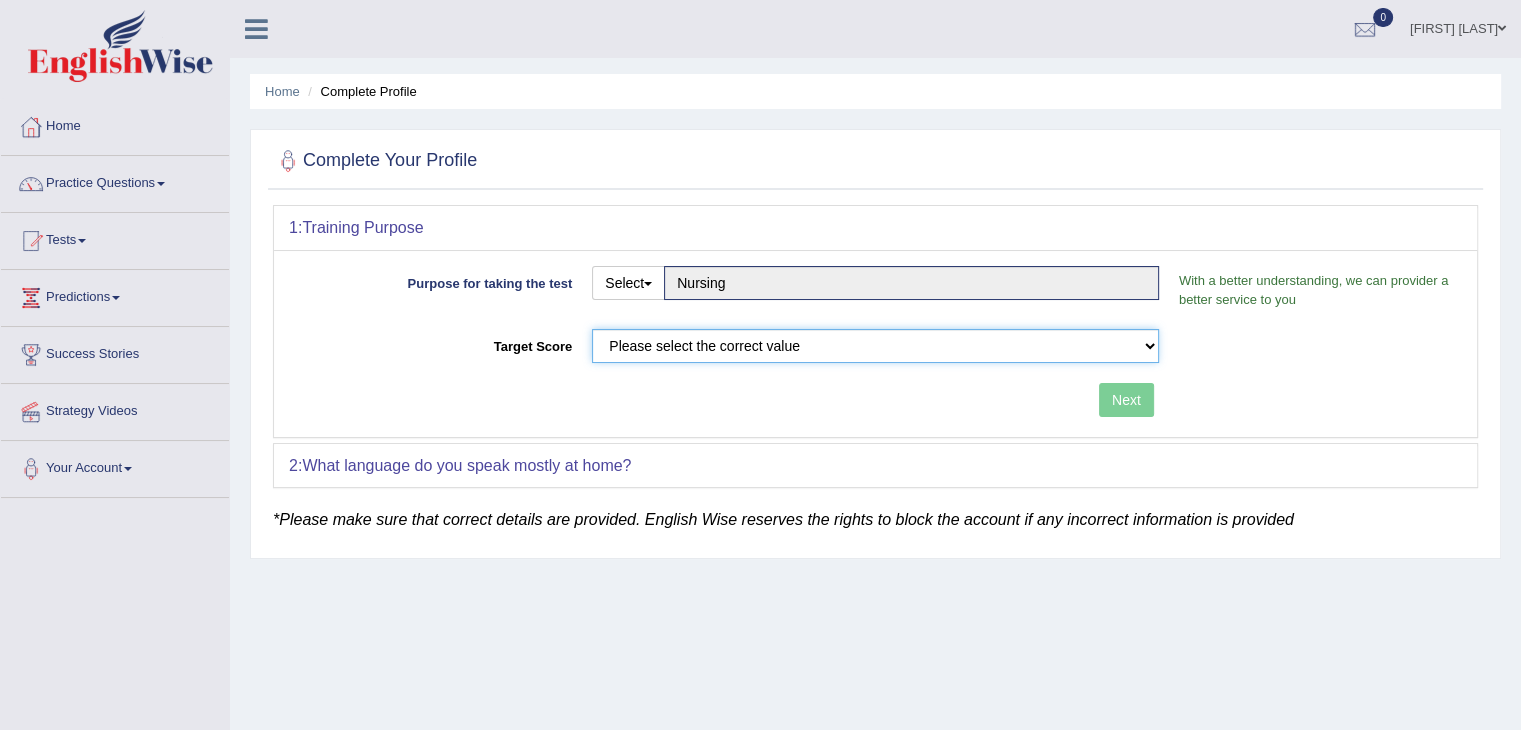 click on "Please select the correct value
50 (6 bands)
58 (6.5 bands)
65 (7 bands)
79 (8 bands)" at bounding box center (875, 346) 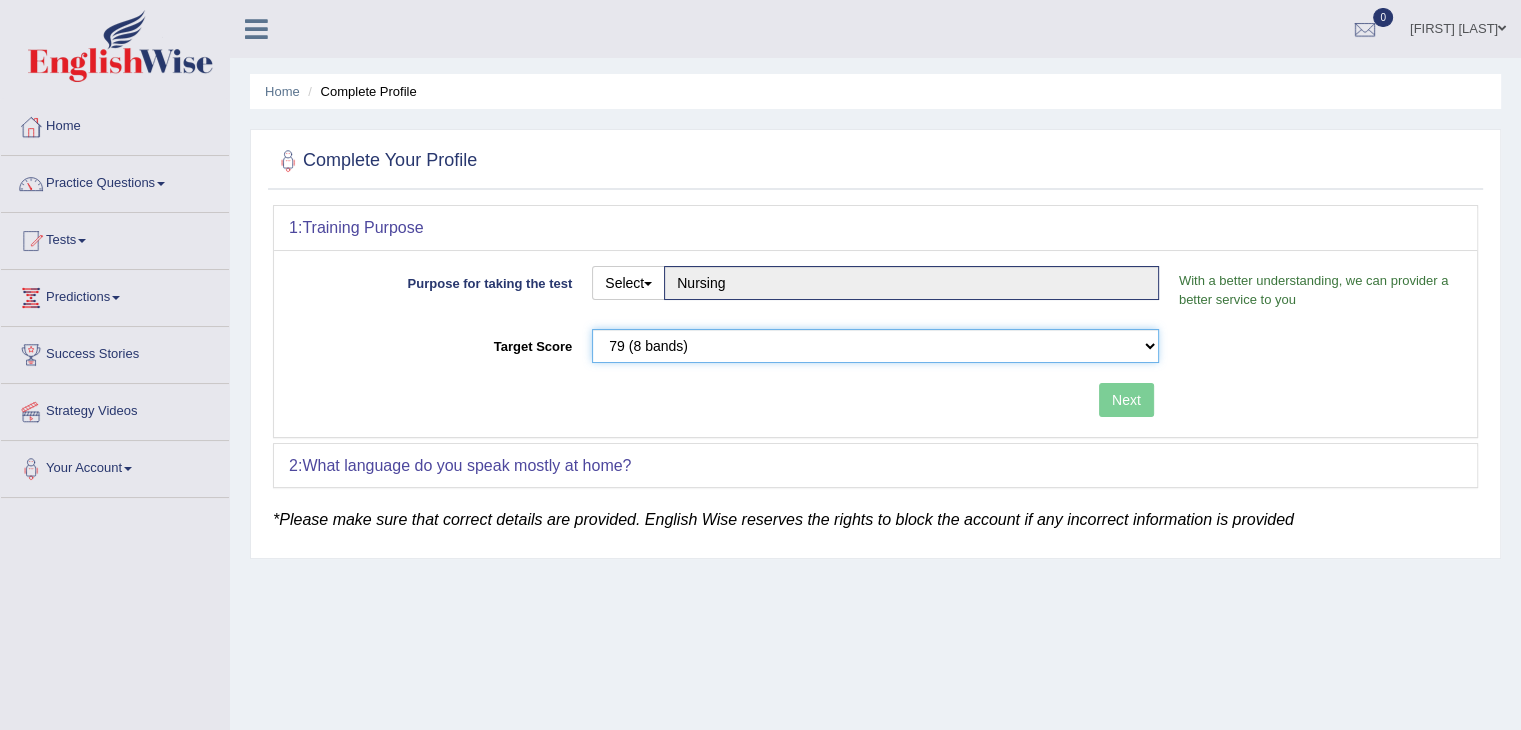 click on "Please select the correct value
50 (6 bands)
58 (6.5 bands)
65 (7 bands)
79 (8 bands)" at bounding box center [875, 346] 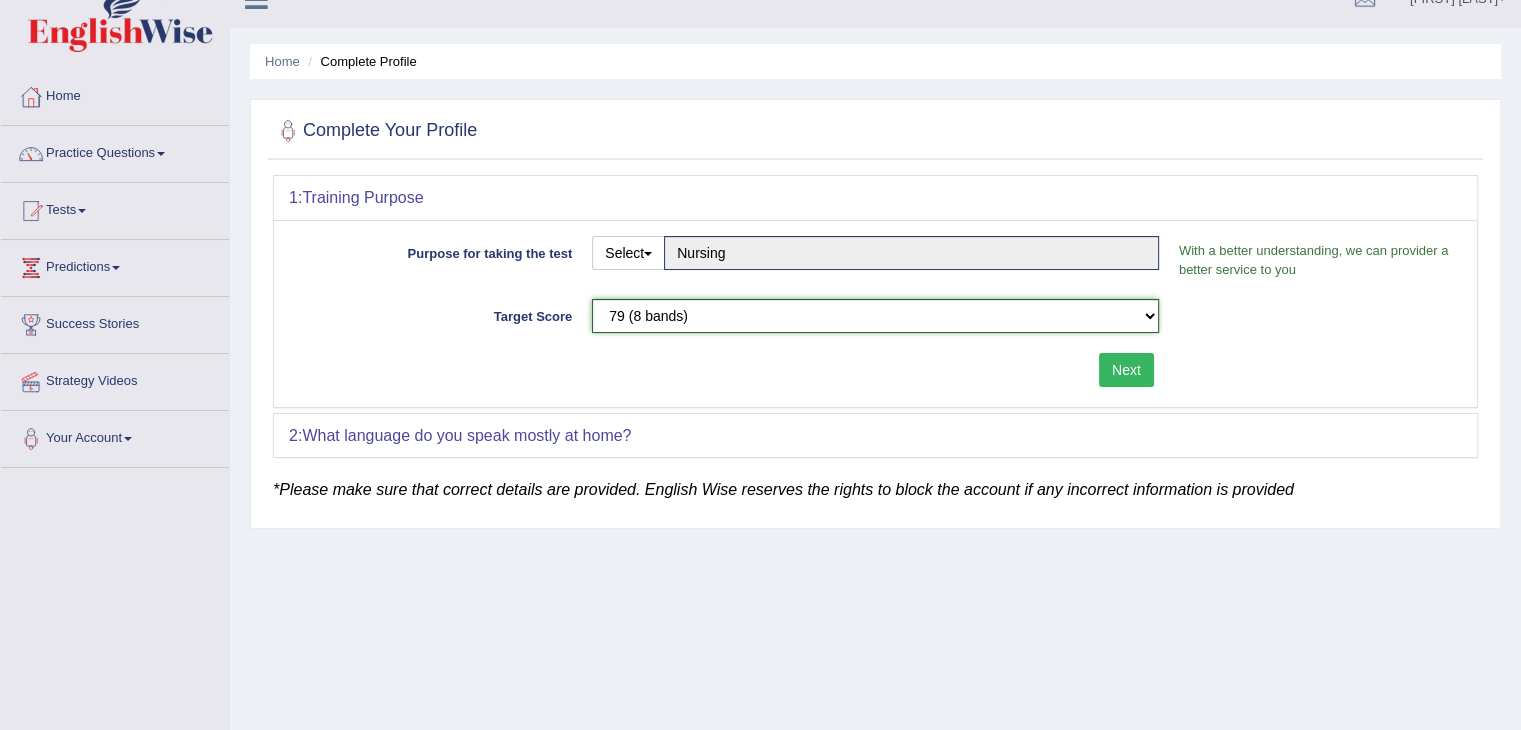 scroll, scrollTop: 31, scrollLeft: 0, axis: vertical 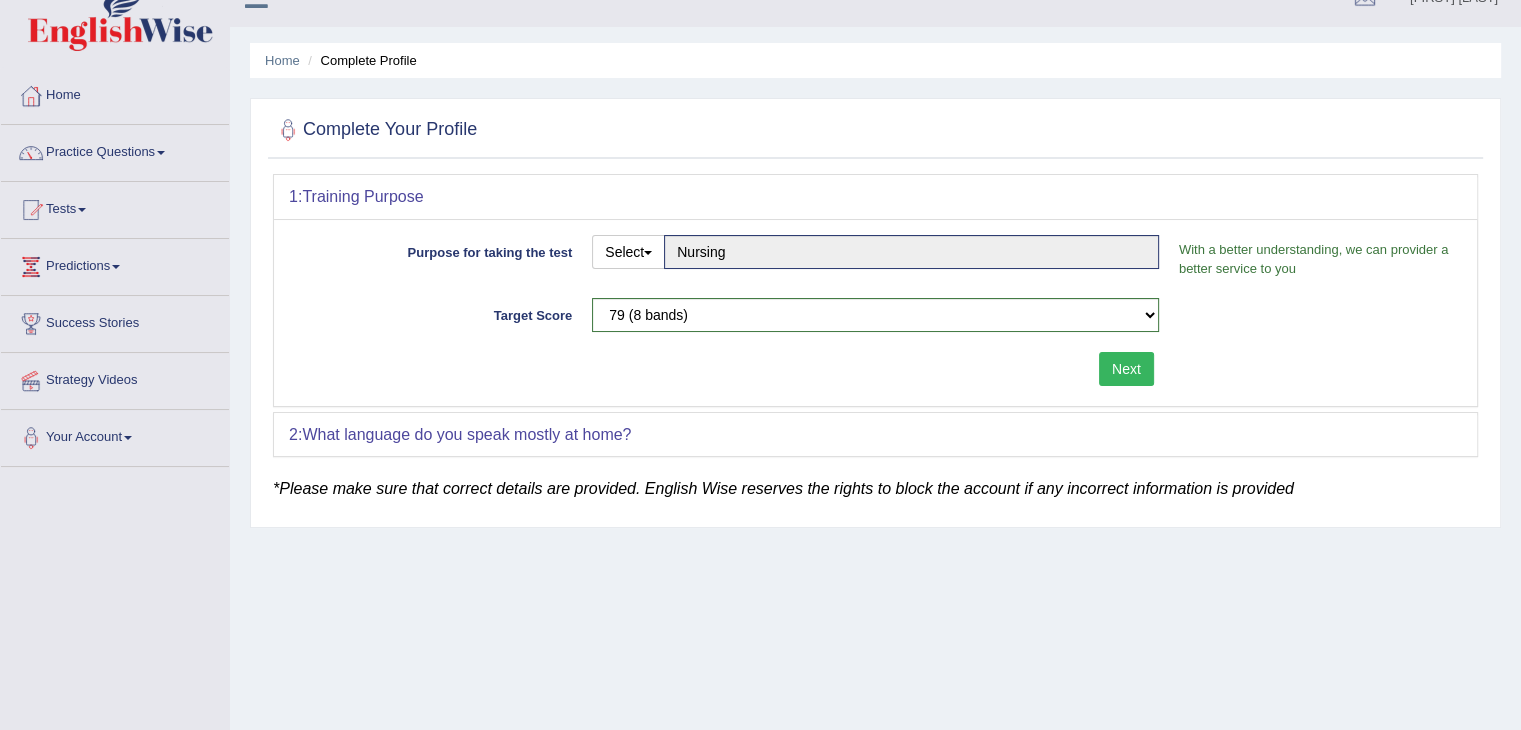 click on "Next" at bounding box center [1126, 369] 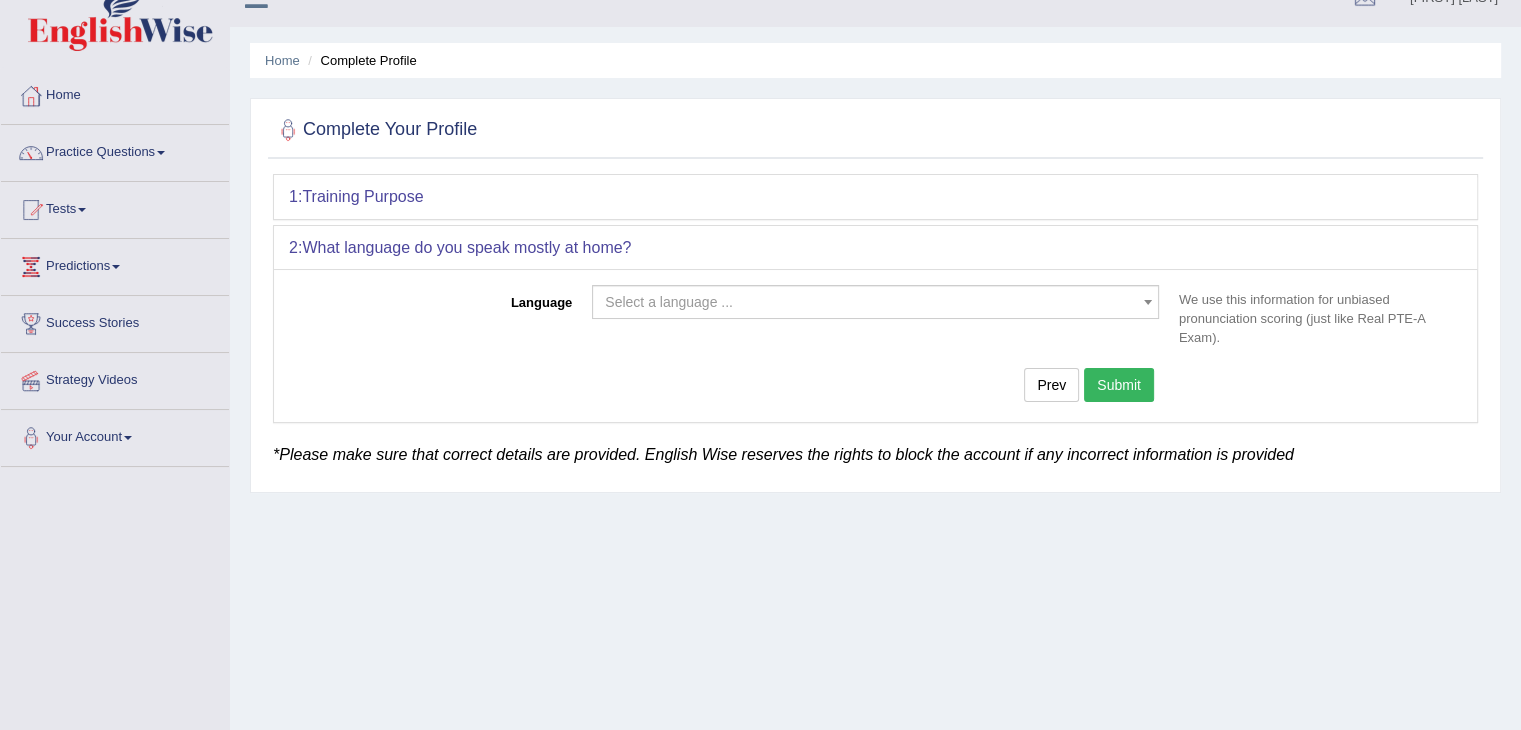 click on "Language
Select a language ...
Afrikaans
Albanian
Amharic
Arabic
Armenian
Ashanti
Azeri
Basque
Byelorussian
Bengali
Bosnian
Bulgarian
Burmese
Catalan
Cebuano
Chichewa
Chinese-Mandarin
Chinese-Cantonese/Yue
Chinese-Hakka
Danish
Farsi, Eastern (Dari)
Dutch
English
French
German
Gujurati
Hindi
Italian
Indonesian
Japanese
Javanese
Kannada
Kashmiri
Korean
Malyalam
Marathi
Marshallese
Nepalese
Norwegian
Pidgin English
Palauan
Portuguese
Punjabi
Romanian
Russian
Sinhalese
Spanish
Turkish
Tamil
Tagalog
Telugu
Trukese
Urdu
Uzbek
Vietnamese
Welsh
Wolof
Yapese
Yoruba
Zulu
Other
Select a language ...
We use this information for unbiased pronunciation scoring (just like Real PTE-A Exam).
Prev Submit" at bounding box center [875, 345] 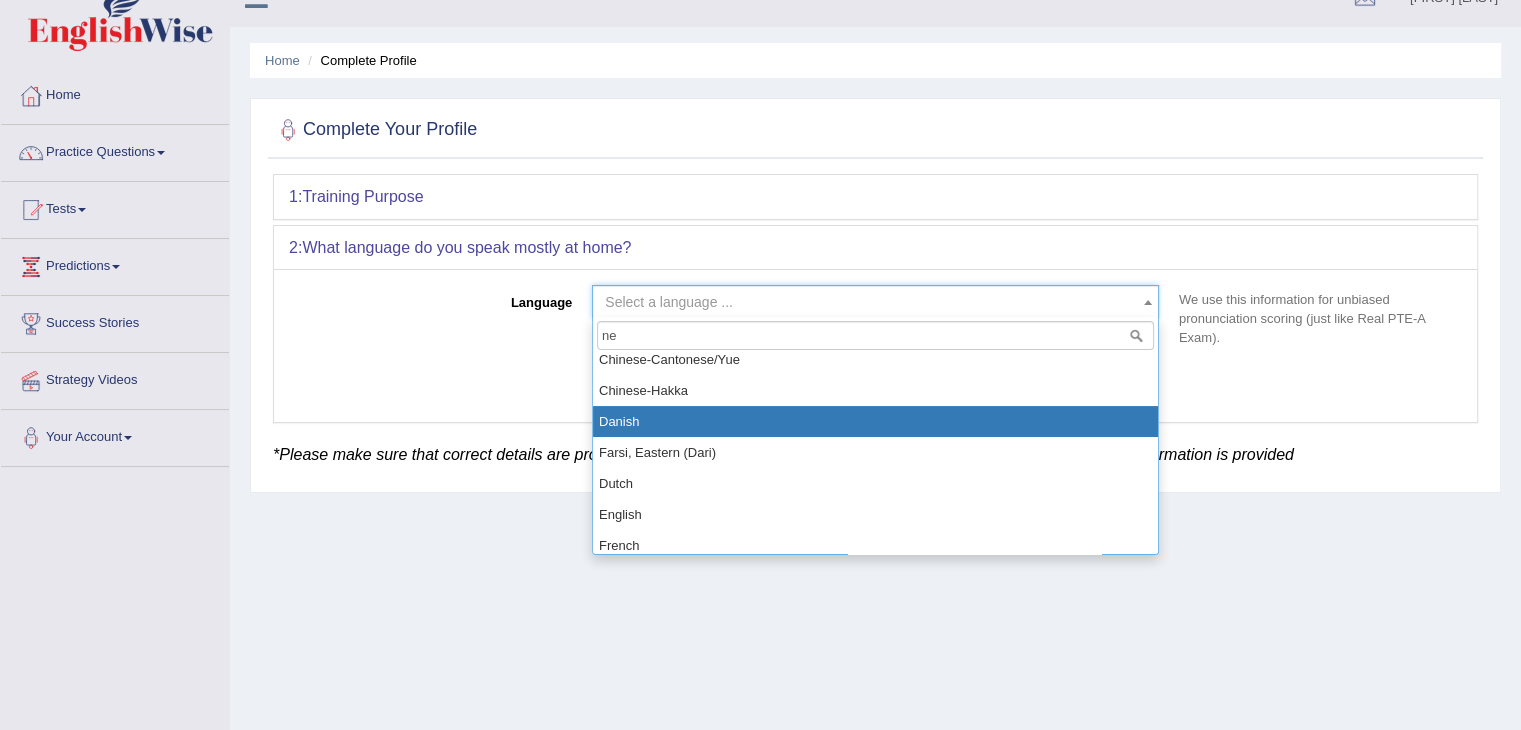 scroll, scrollTop: 0, scrollLeft: 0, axis: both 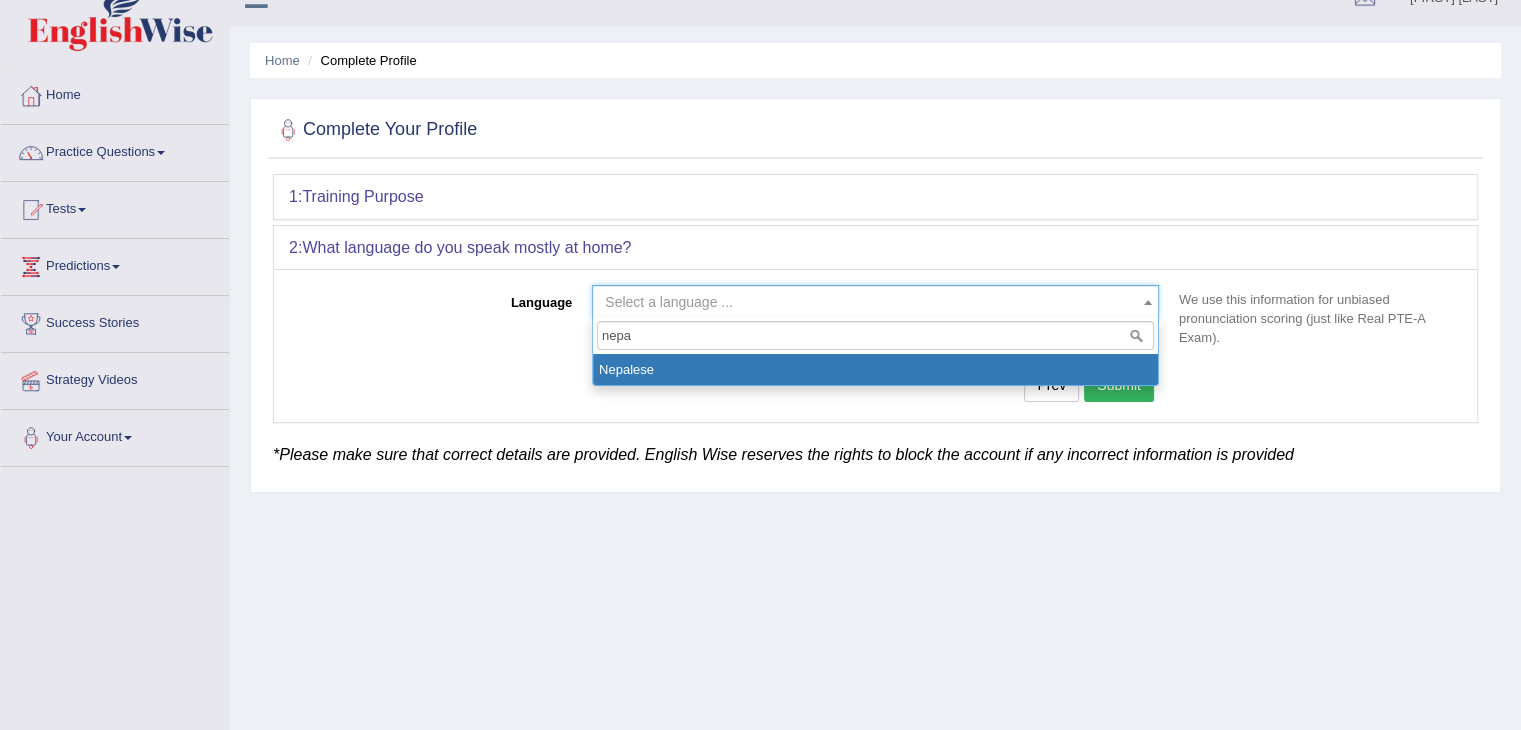 type on "nepa" 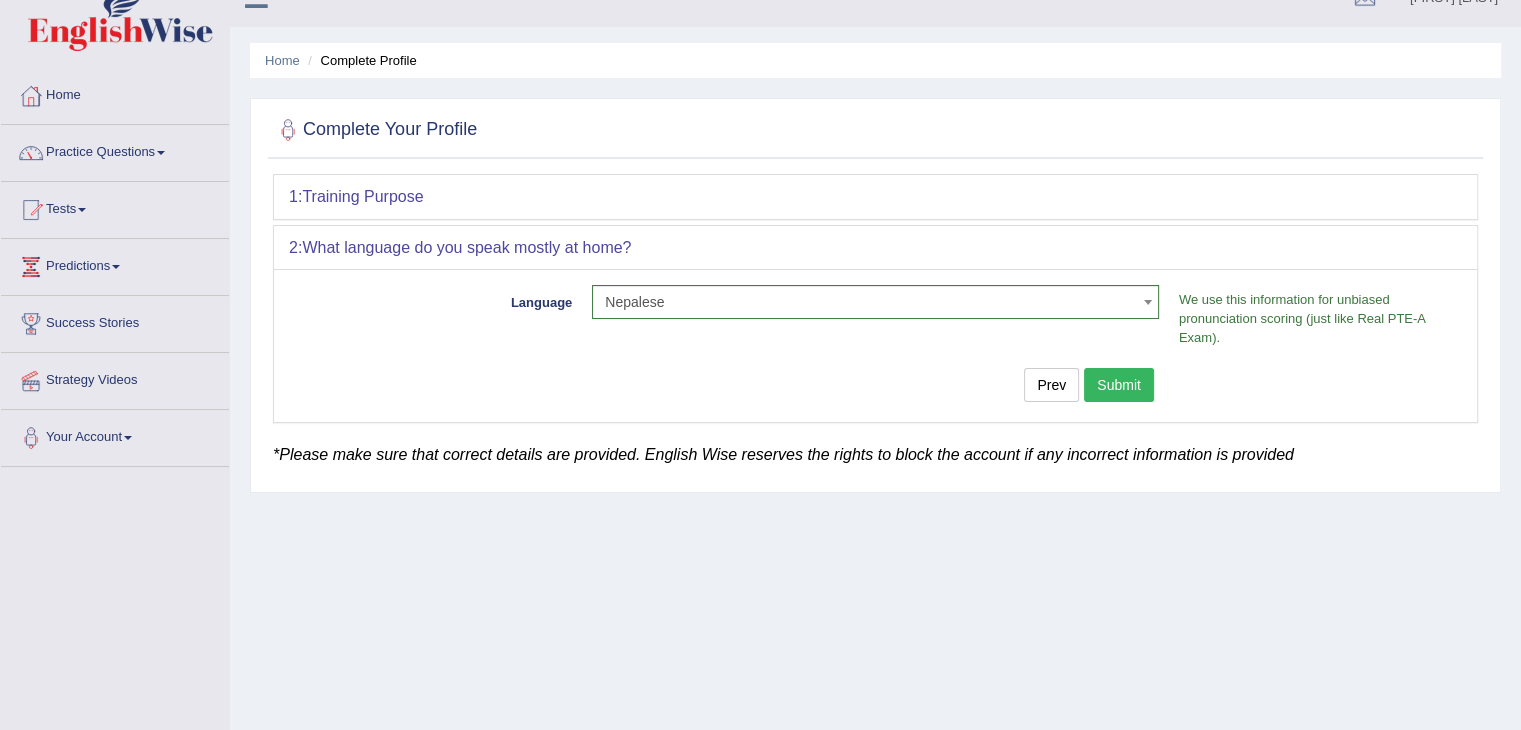 click on "Submit" at bounding box center [1119, 385] 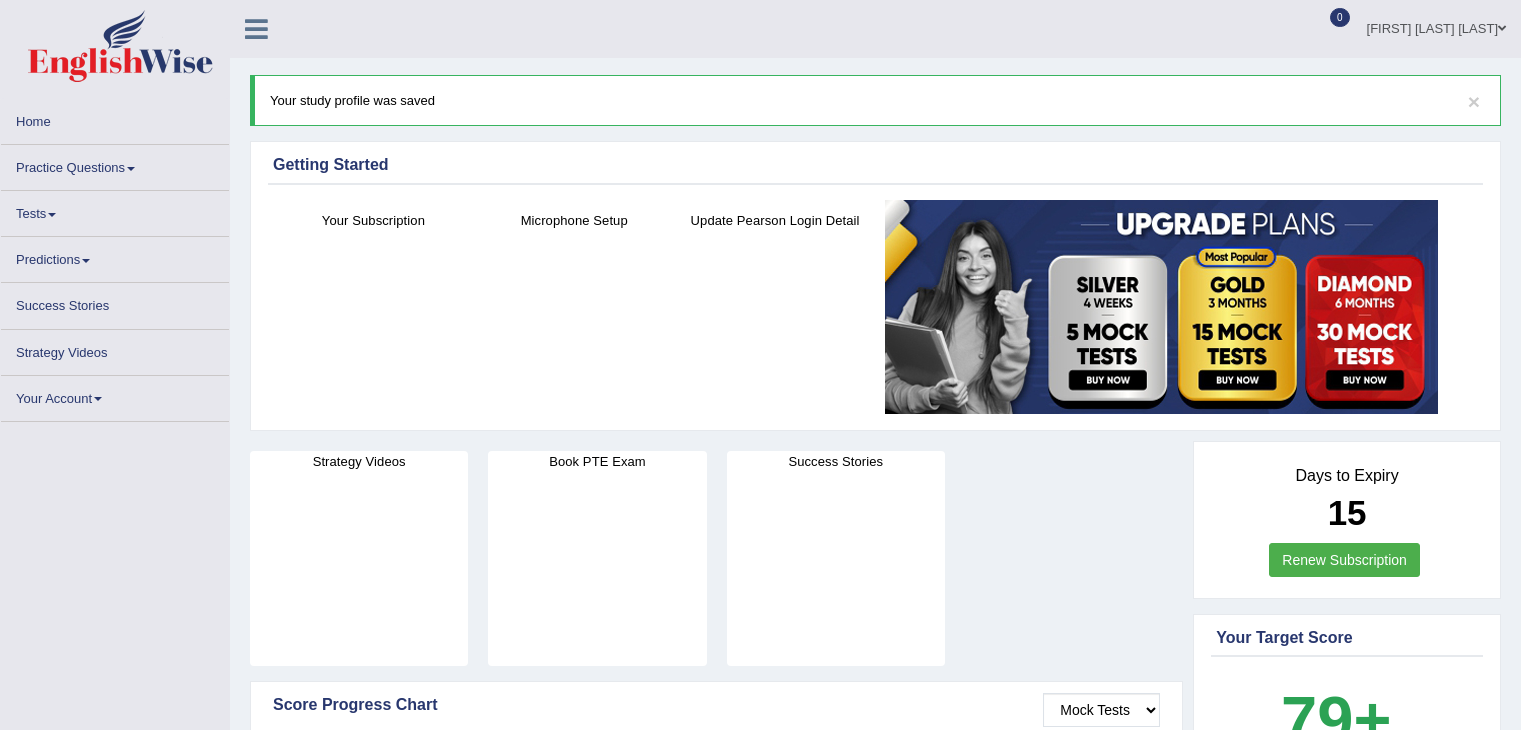 scroll, scrollTop: 0, scrollLeft: 0, axis: both 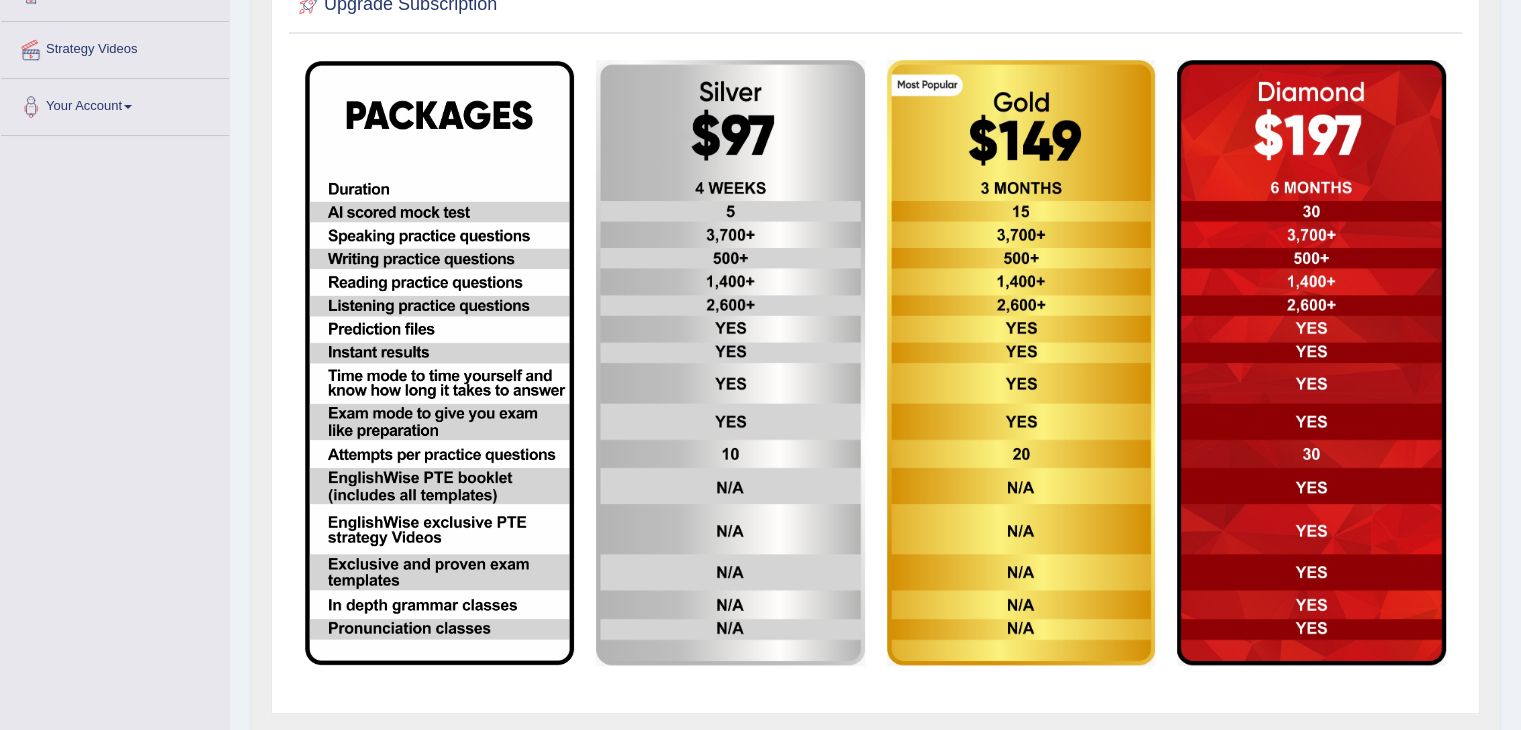 click at bounding box center (439, 363) 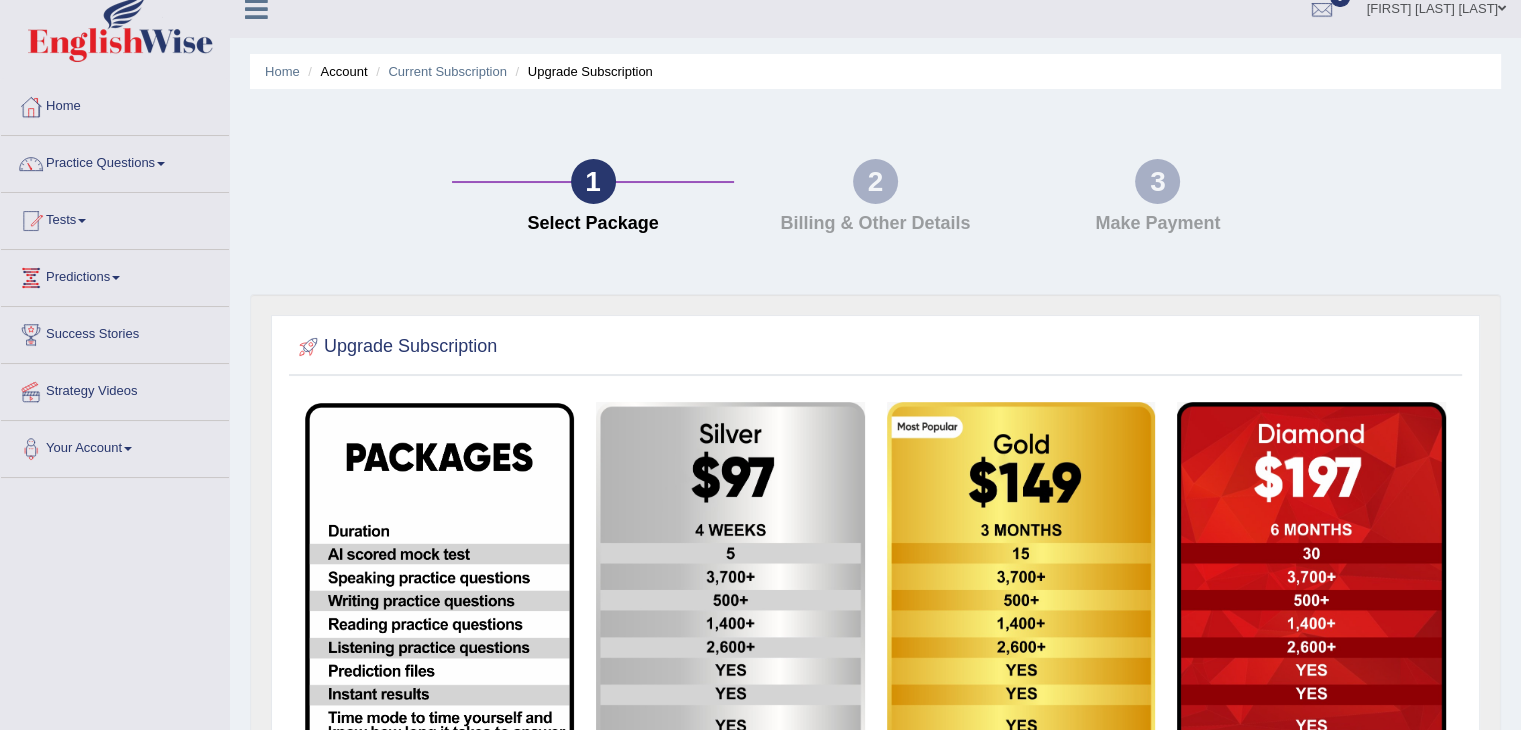 scroll, scrollTop: 19, scrollLeft: 0, axis: vertical 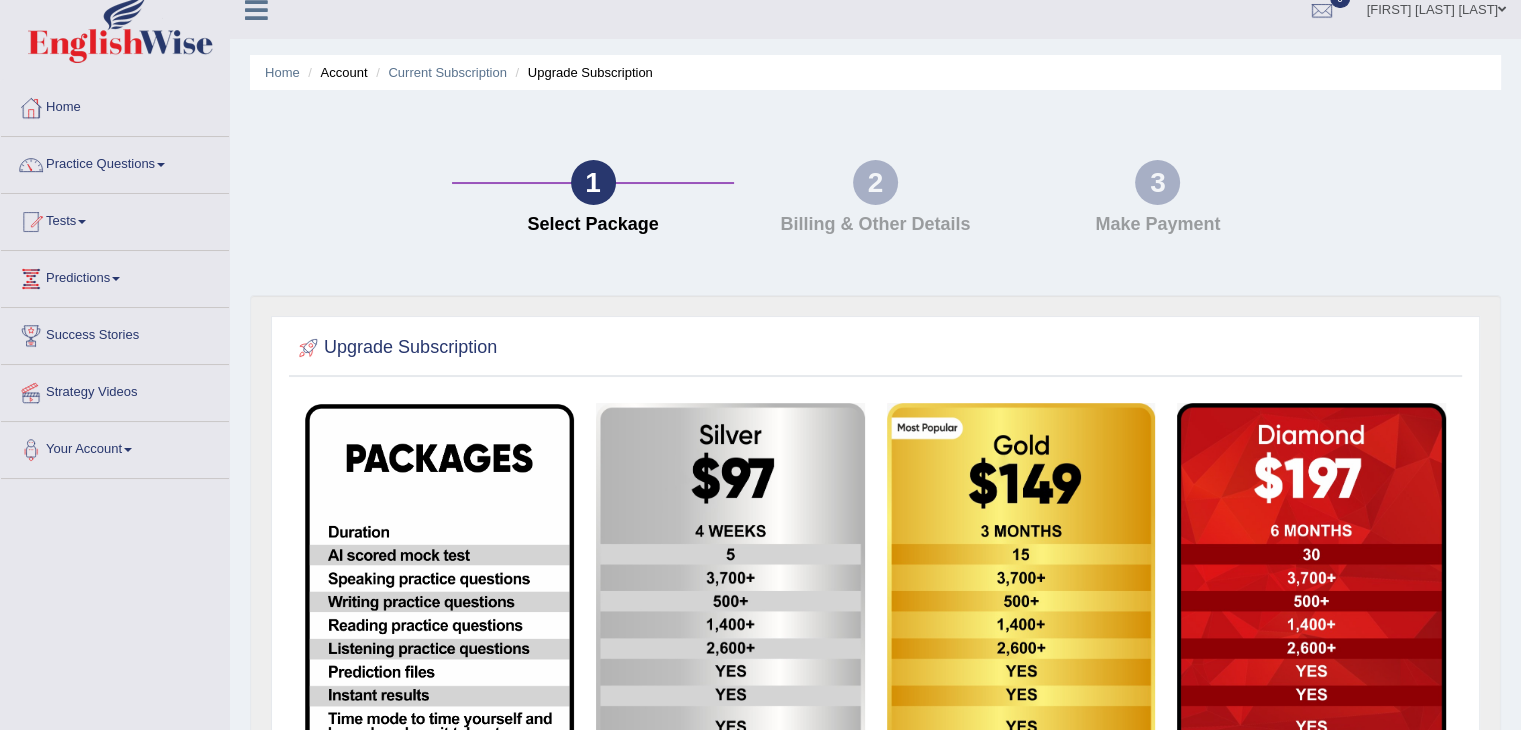 click on "1
Select Package
2
Billing & Other Details
3
Make Payment" at bounding box center (875, 202) 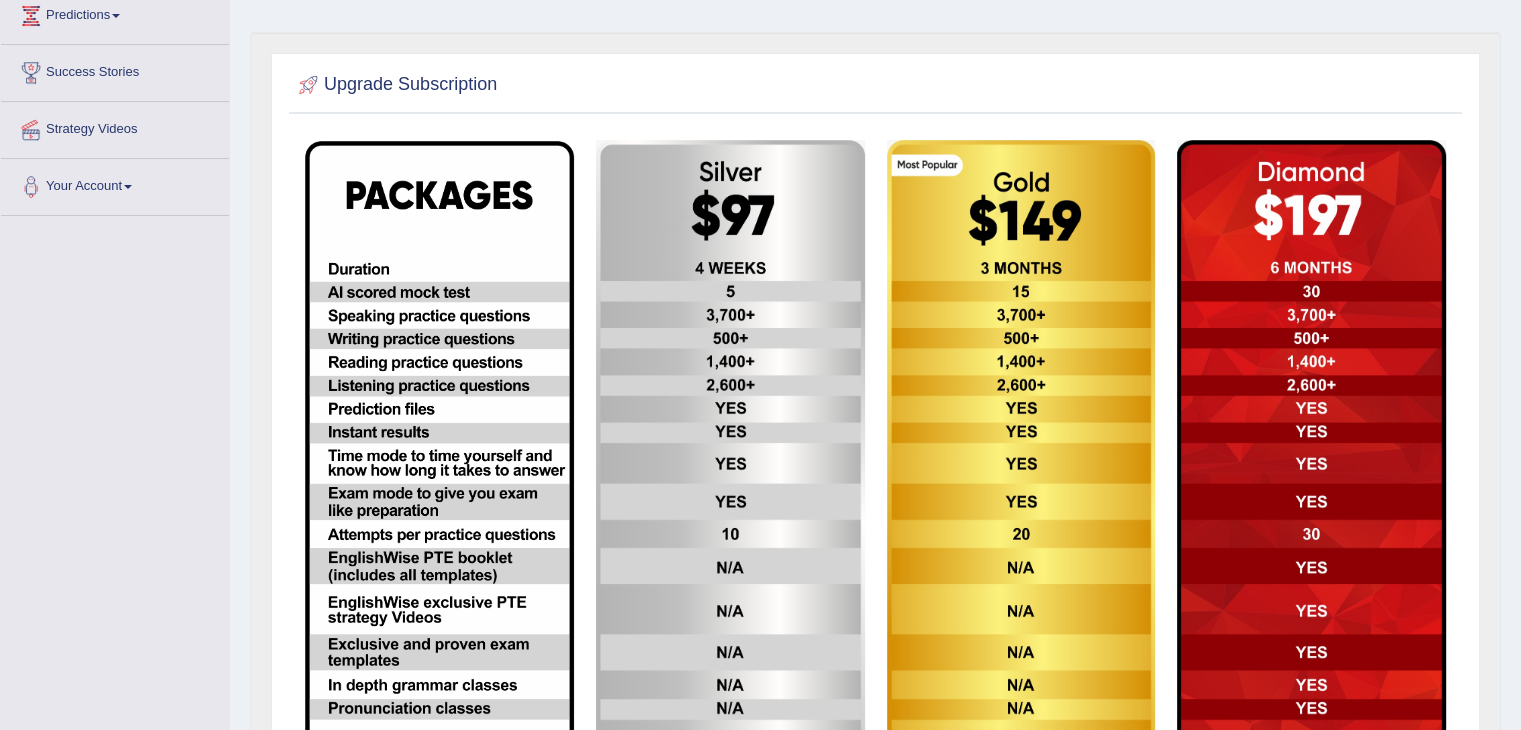 scroll, scrollTop: 283, scrollLeft: 0, axis: vertical 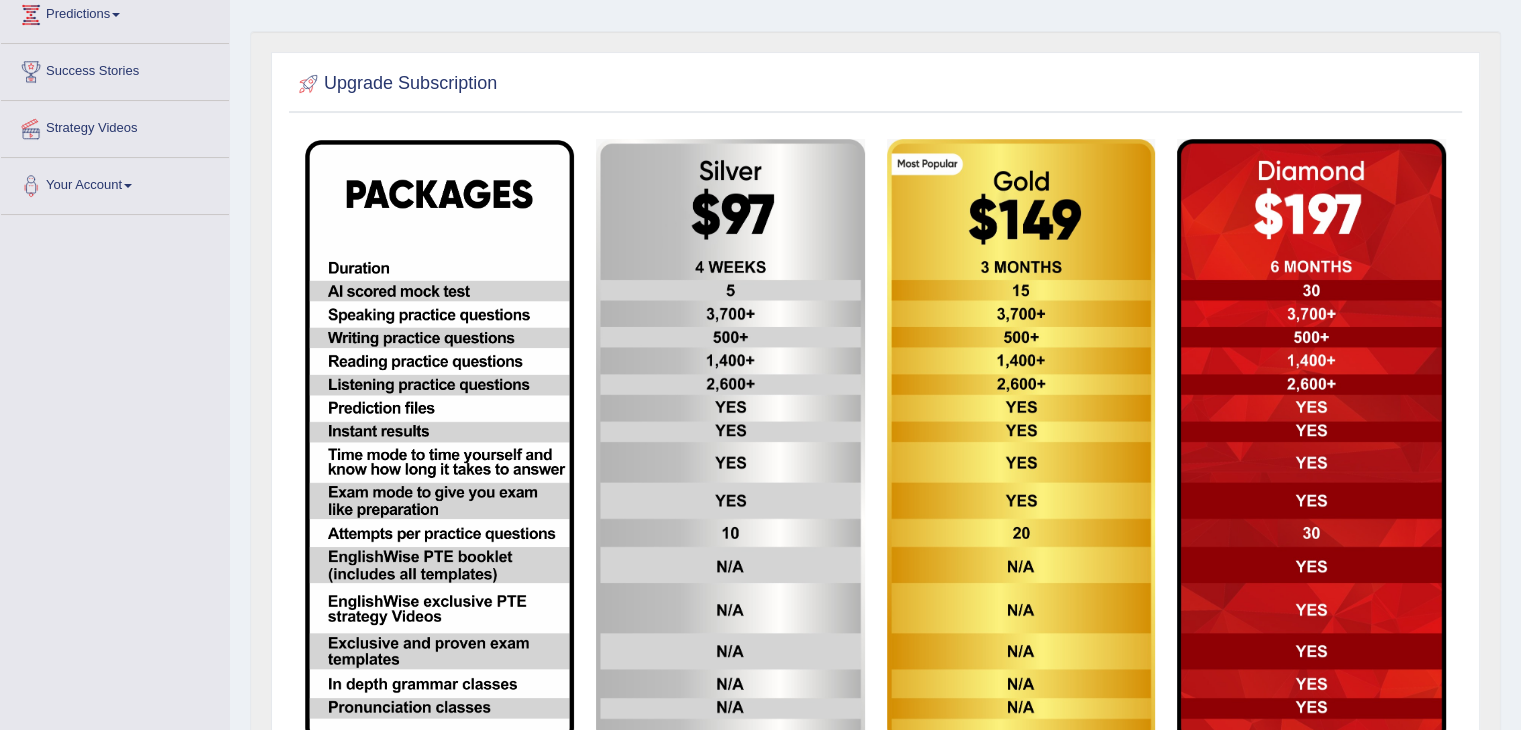 click at bounding box center (1021, 442) 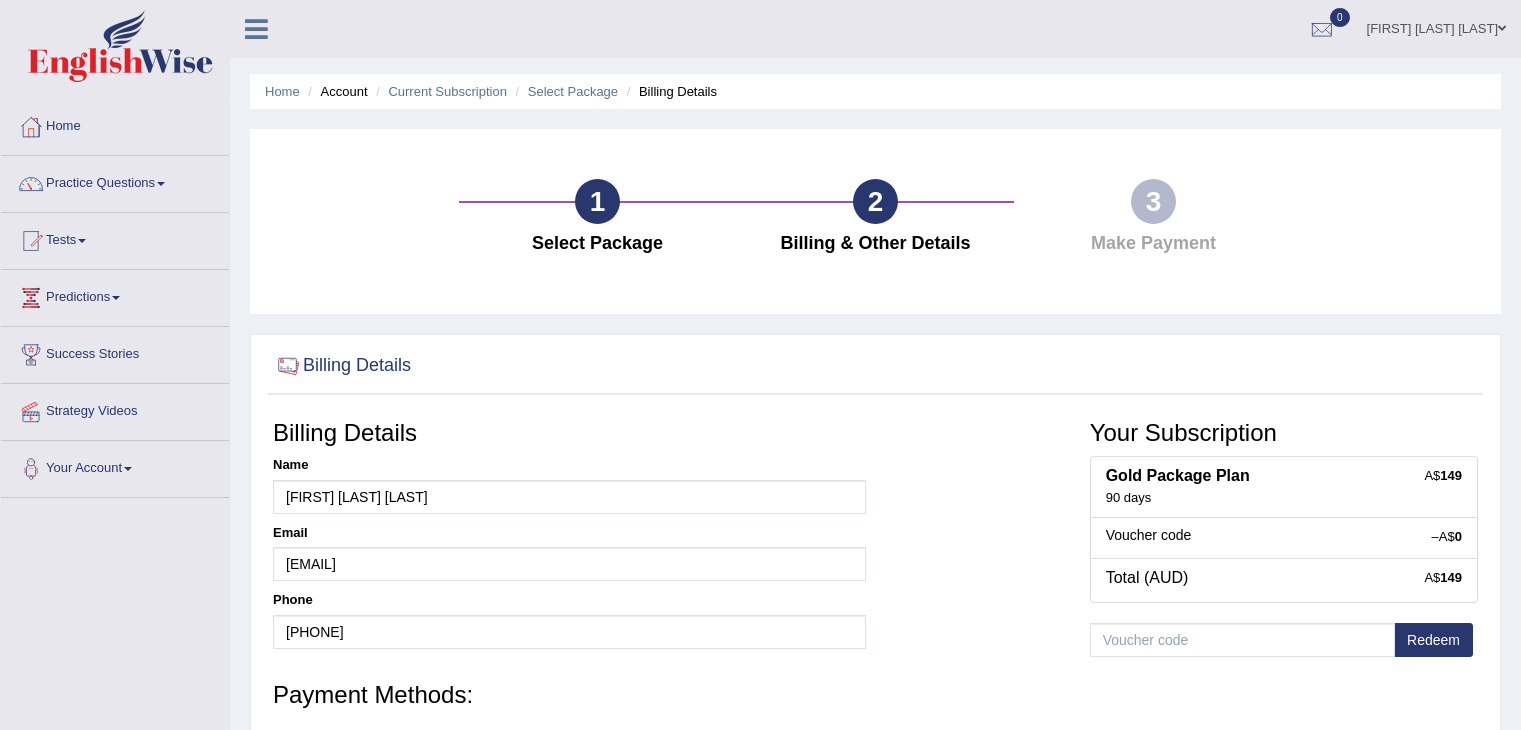 scroll, scrollTop: 180, scrollLeft: 0, axis: vertical 